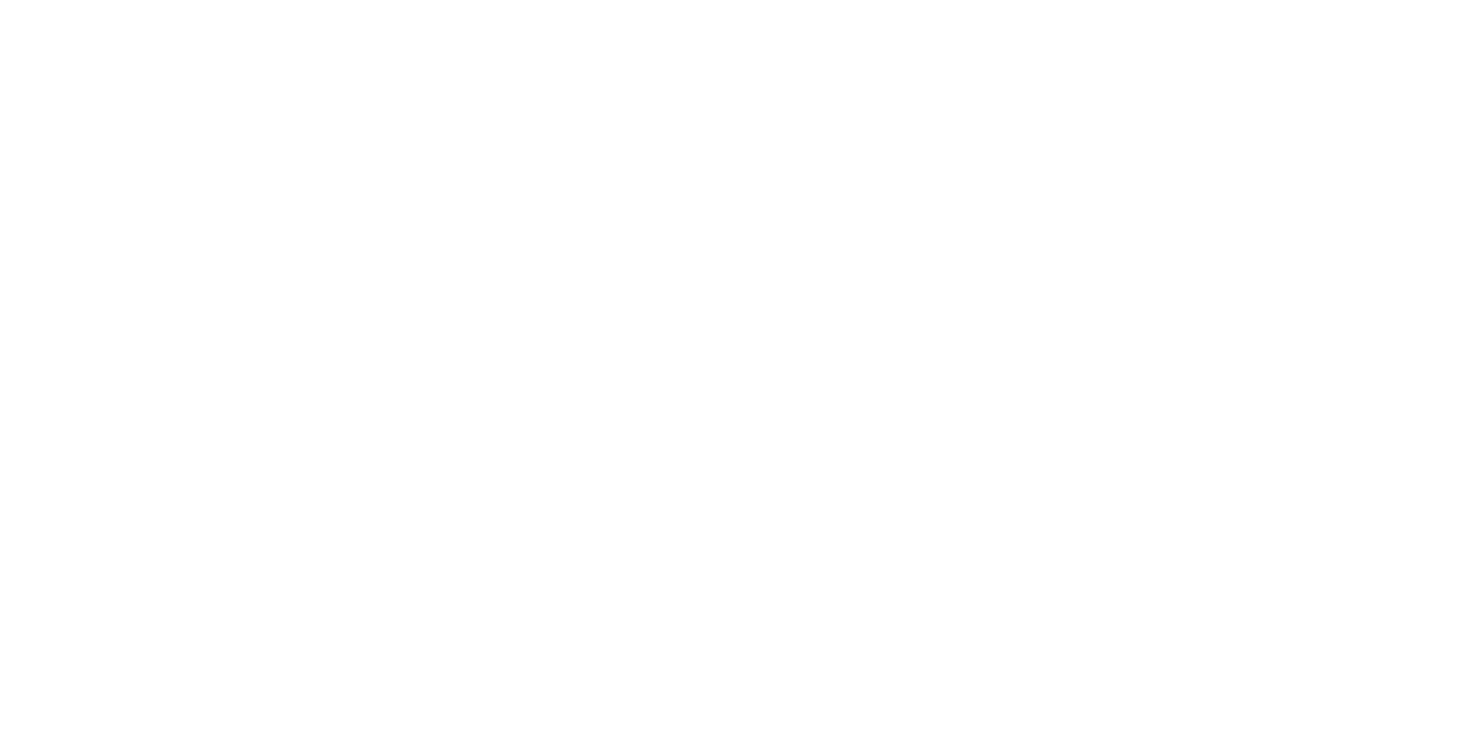 scroll, scrollTop: 0, scrollLeft: 0, axis: both 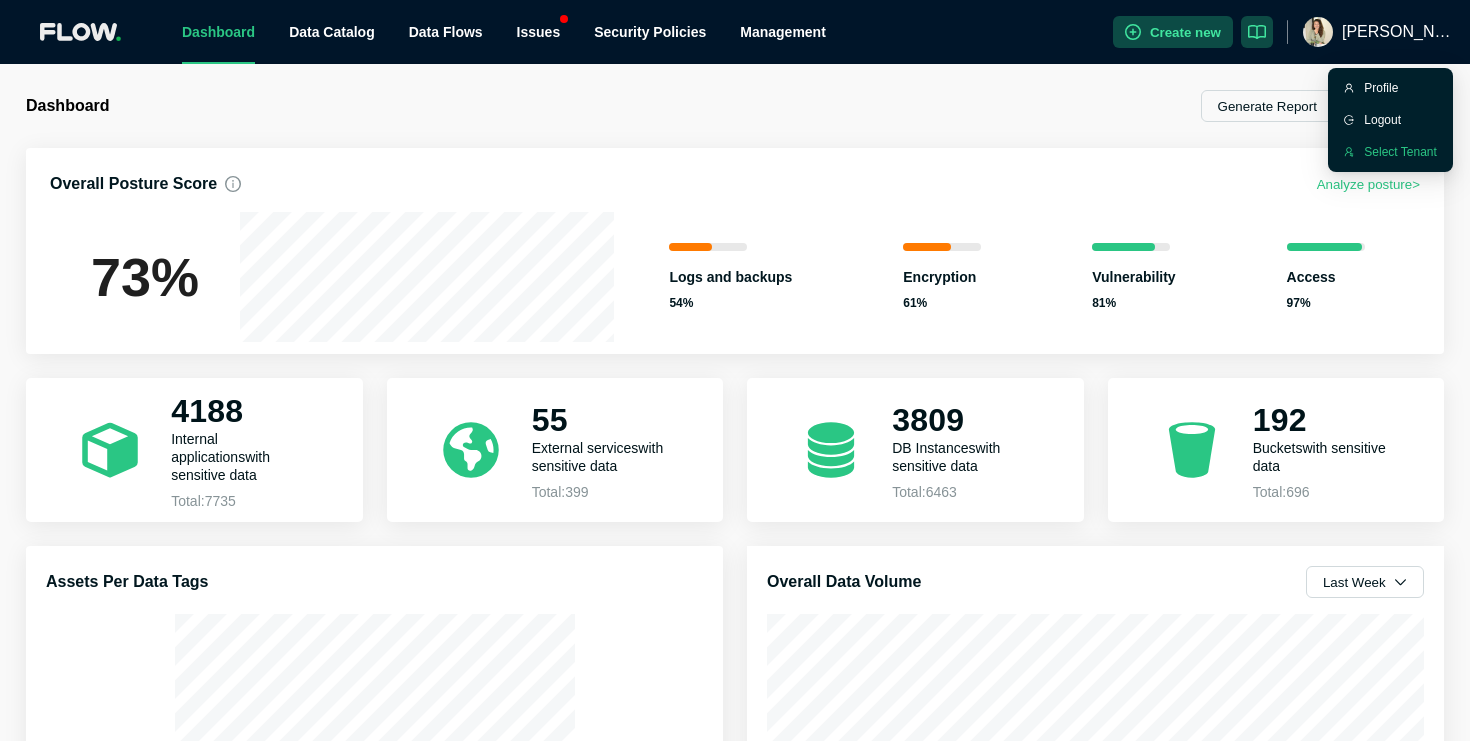 click on "Select Tenant" at bounding box center (1390, 152) 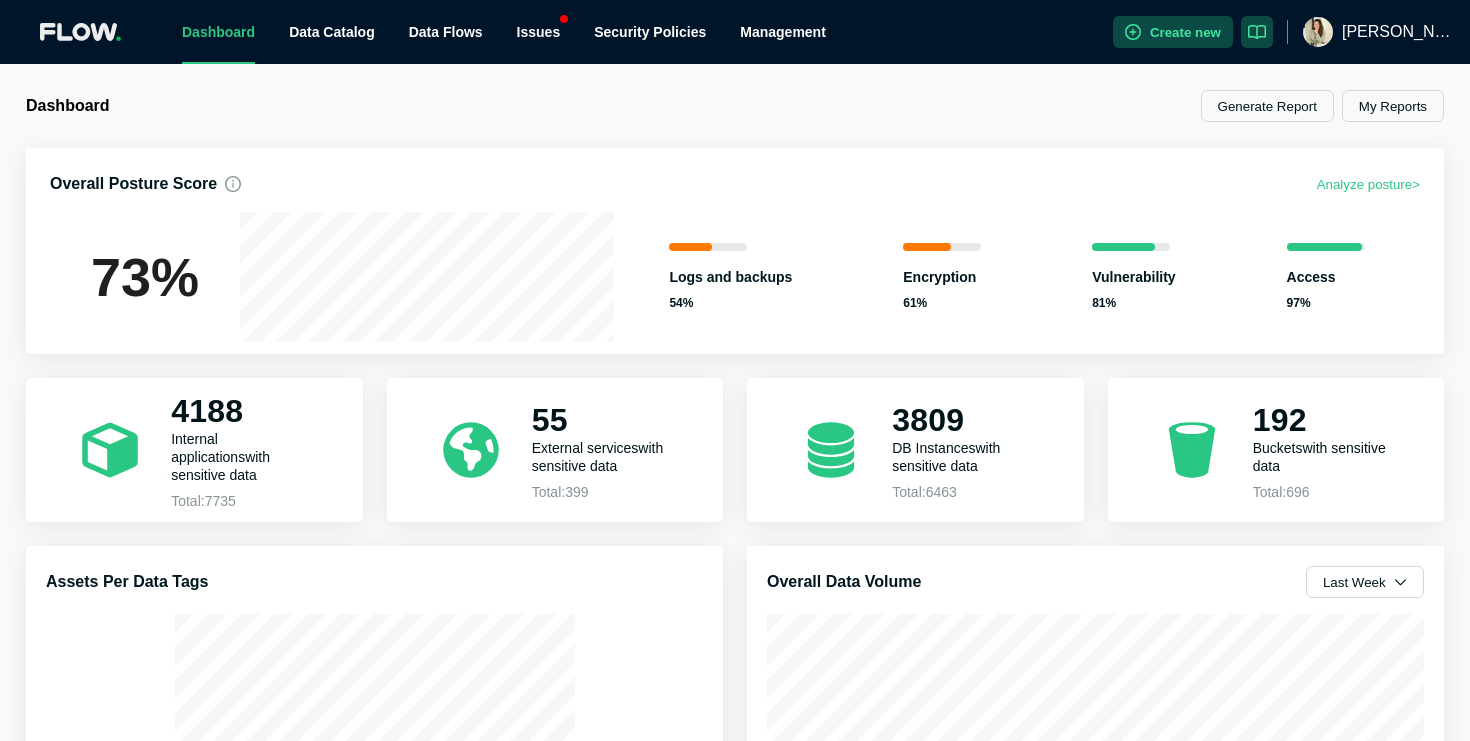 click on "[PERSON_NAME]" at bounding box center [1398, 32] 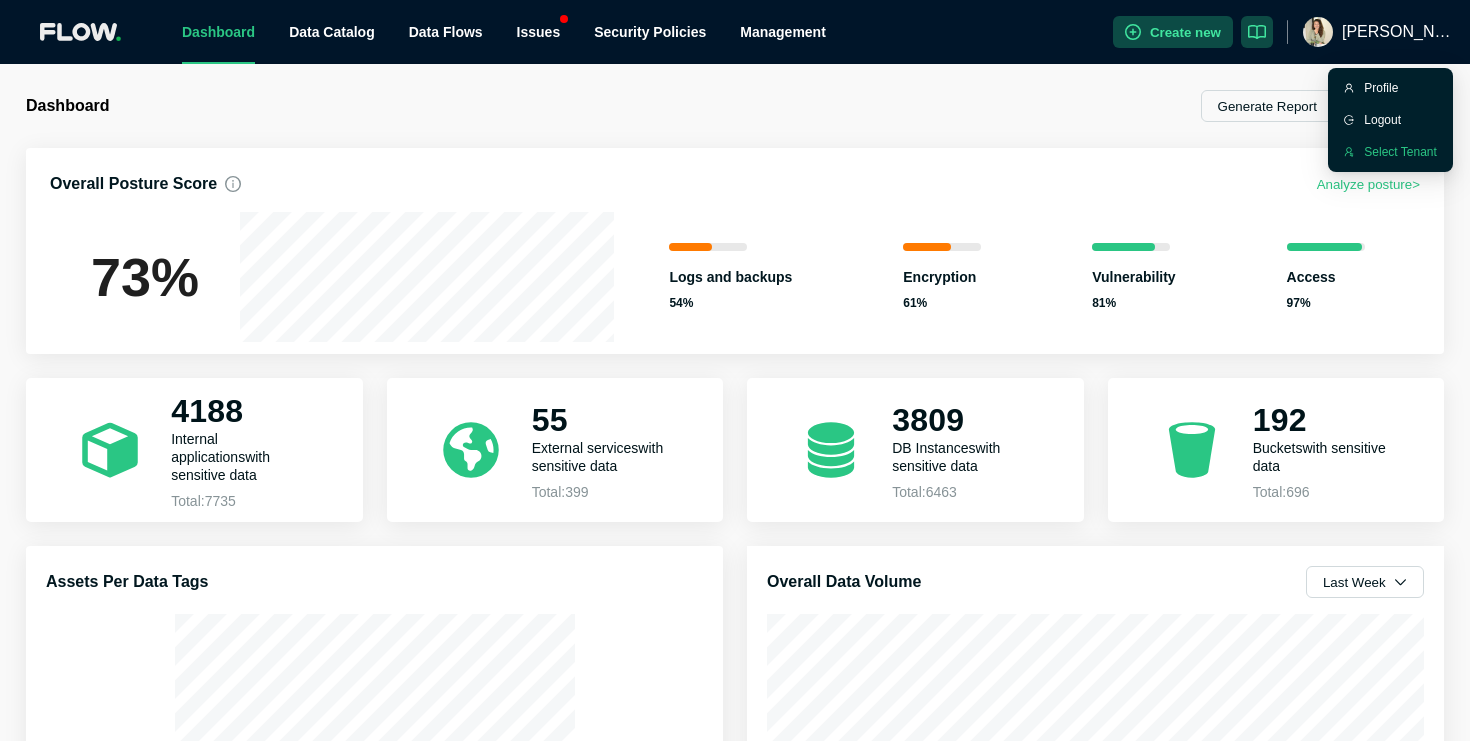 click on "Select Tenant" at bounding box center (1400, 152) 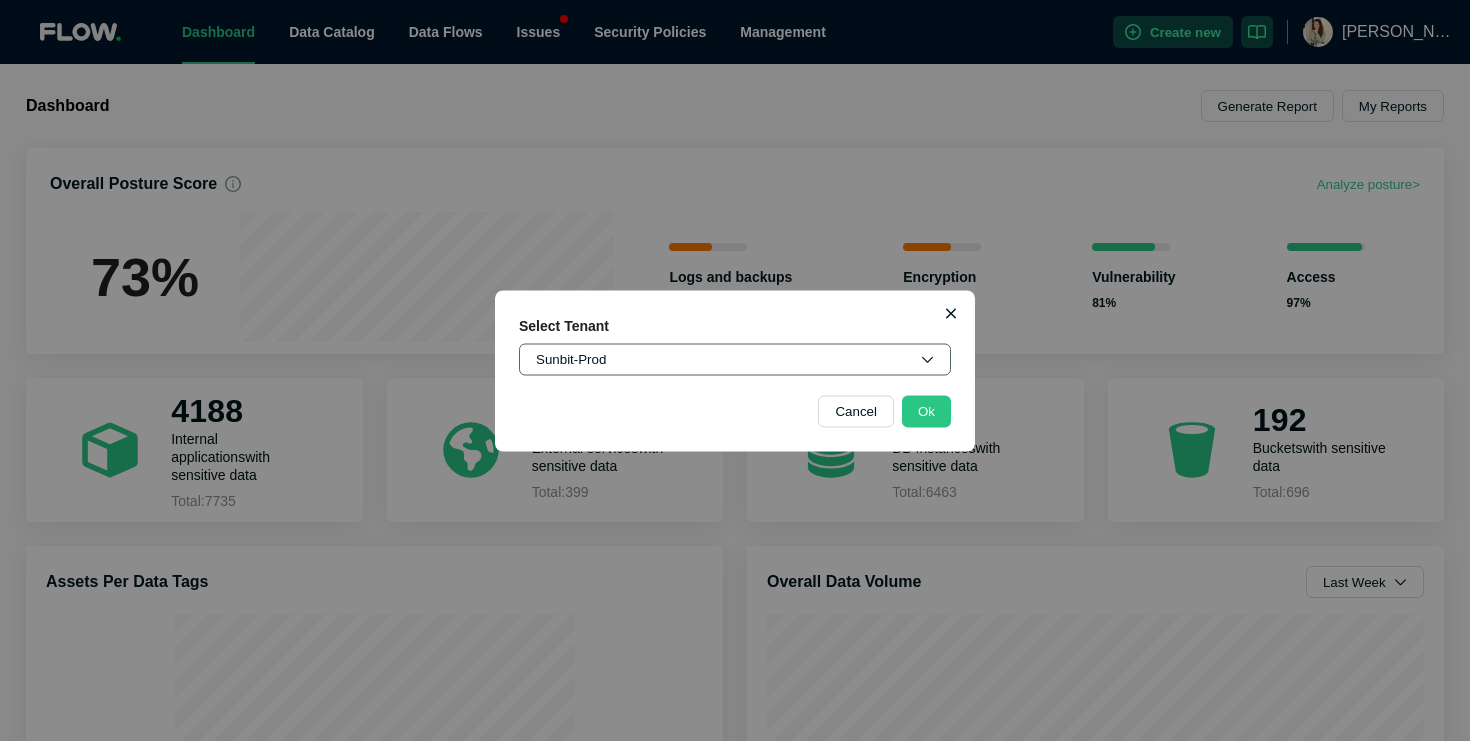 click on "Sunbit-Prod" at bounding box center [735, 359] 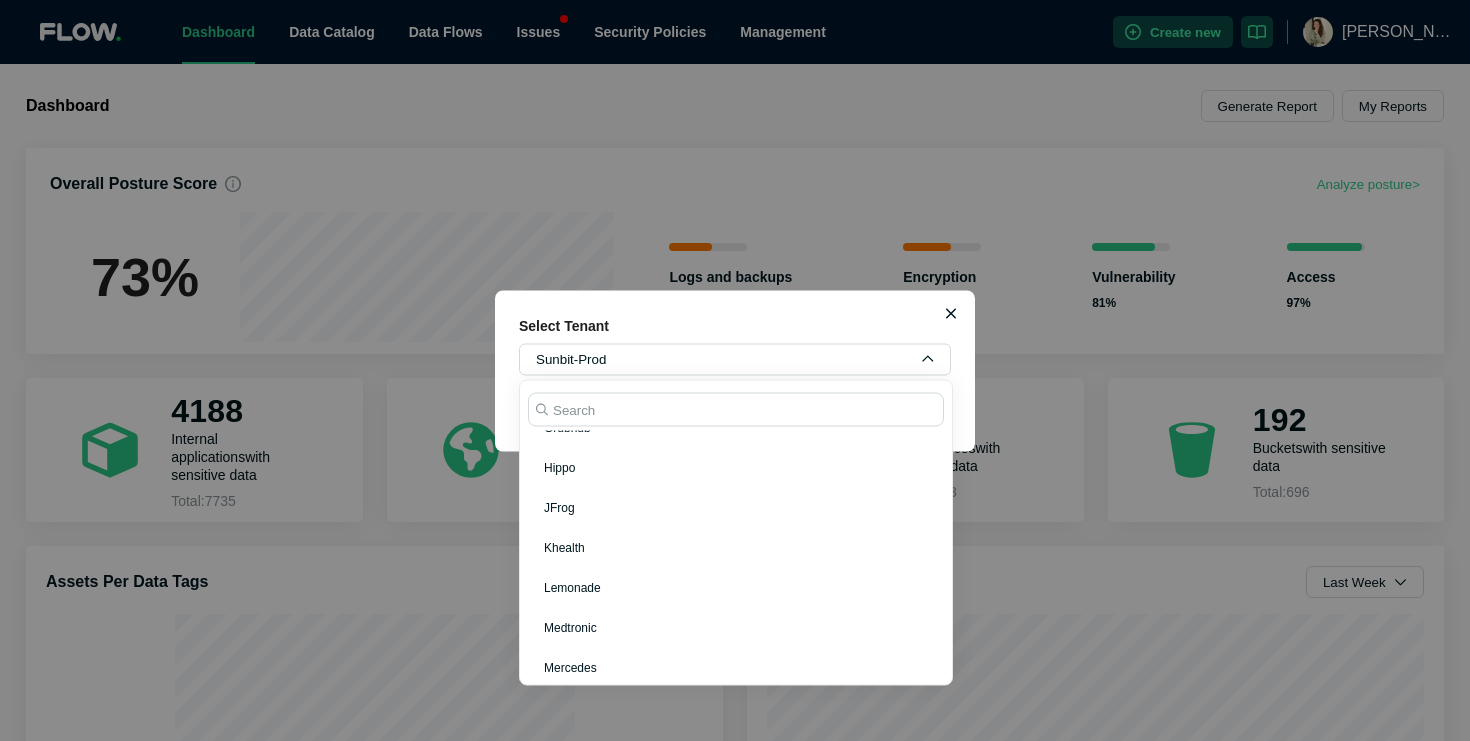 scroll, scrollTop: 649, scrollLeft: 0, axis: vertical 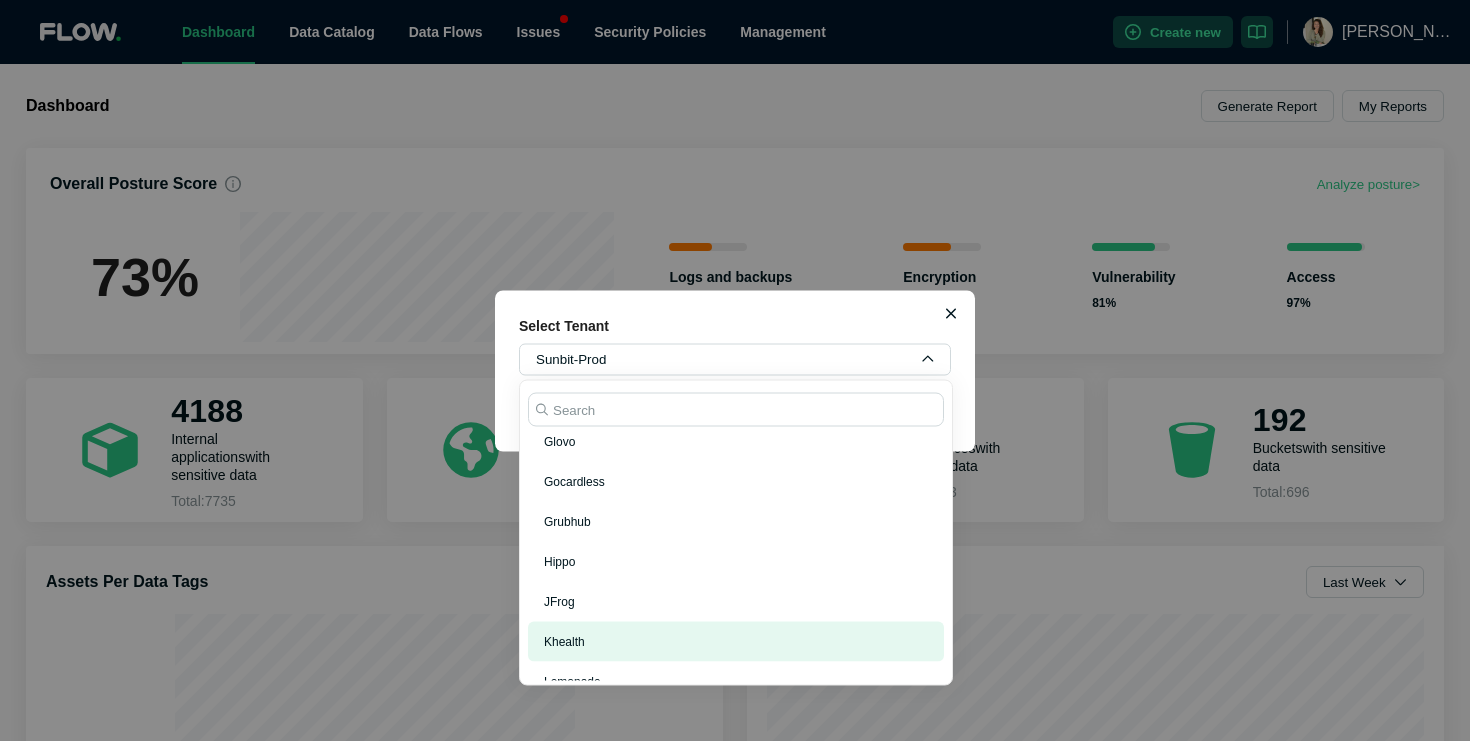 click on "Khealth" at bounding box center [736, 641] 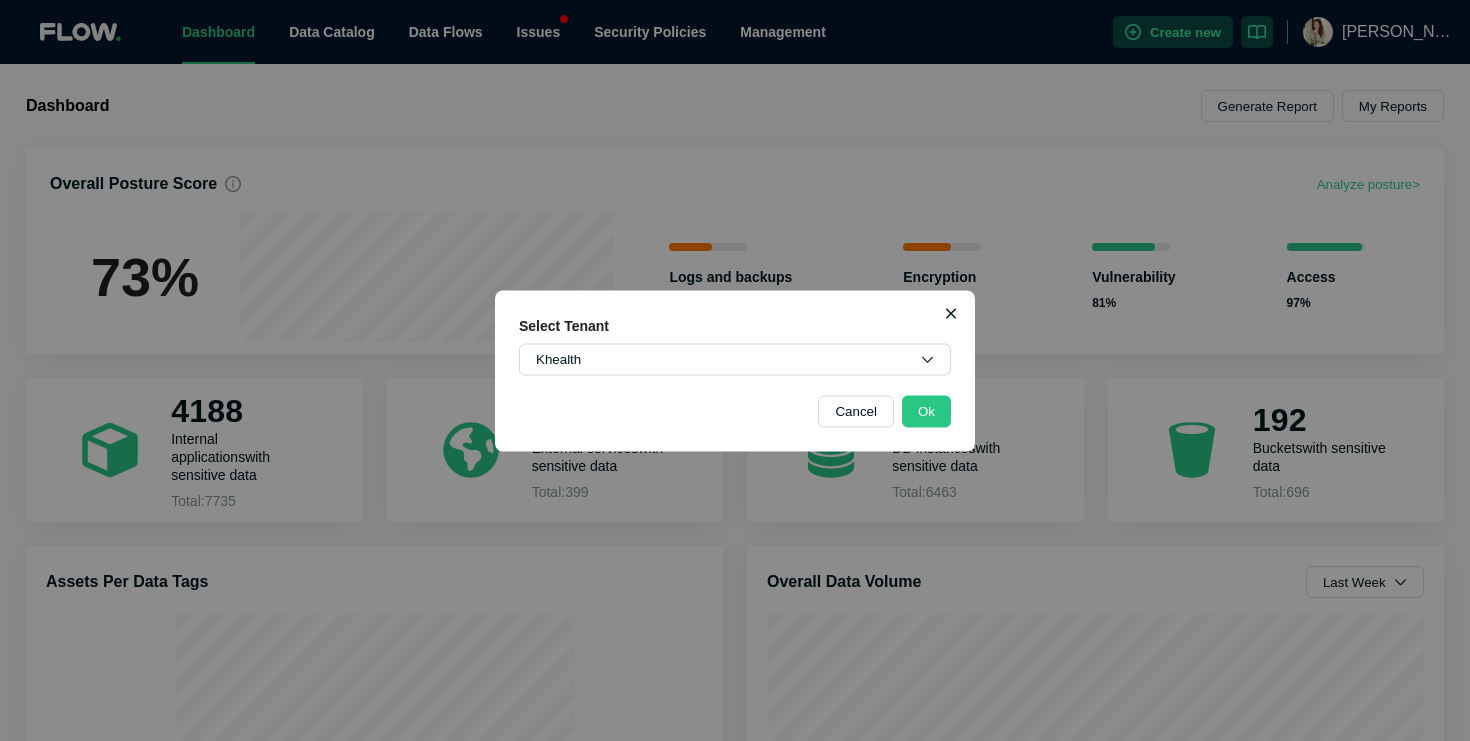 click on "Select Tenant Khealth Cancel Ok" at bounding box center [735, 370] 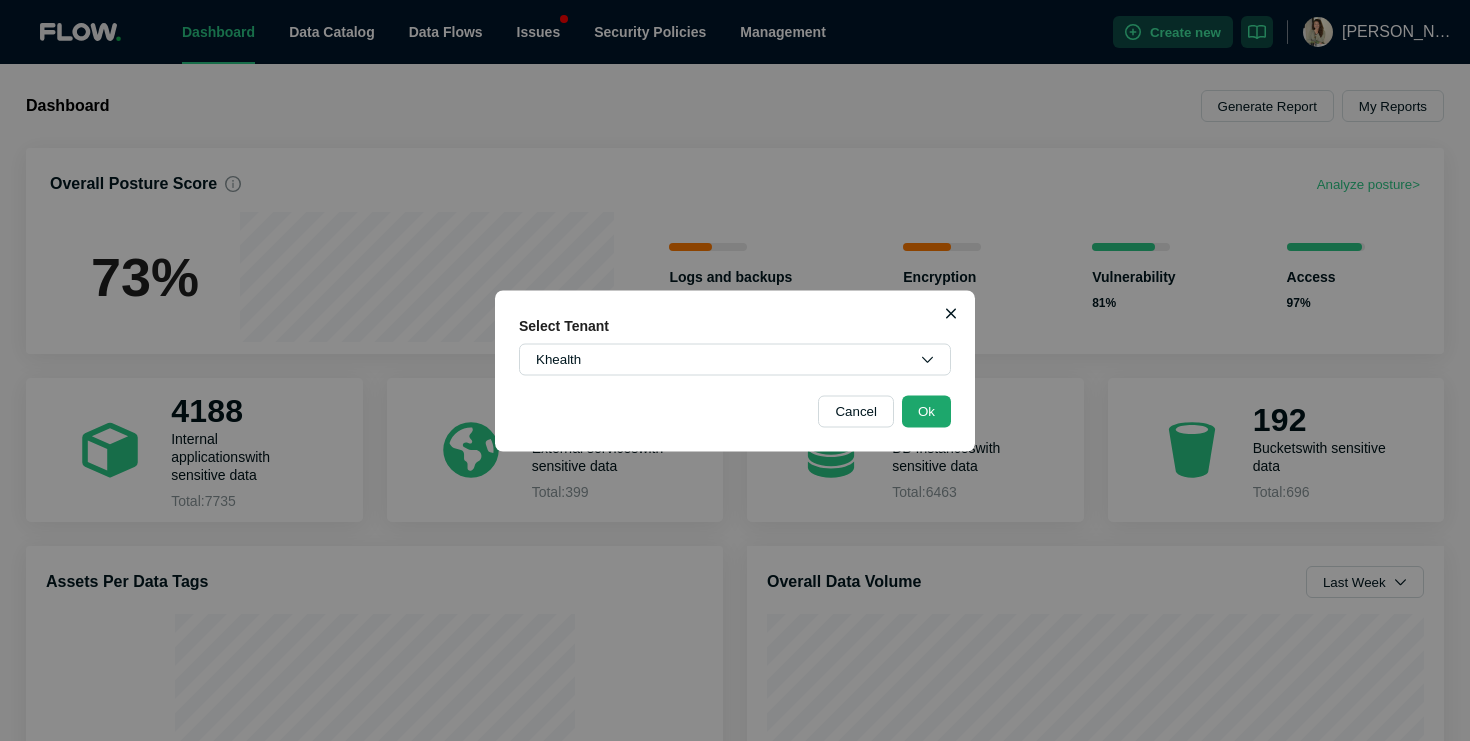 click on "Ok" at bounding box center [926, 411] 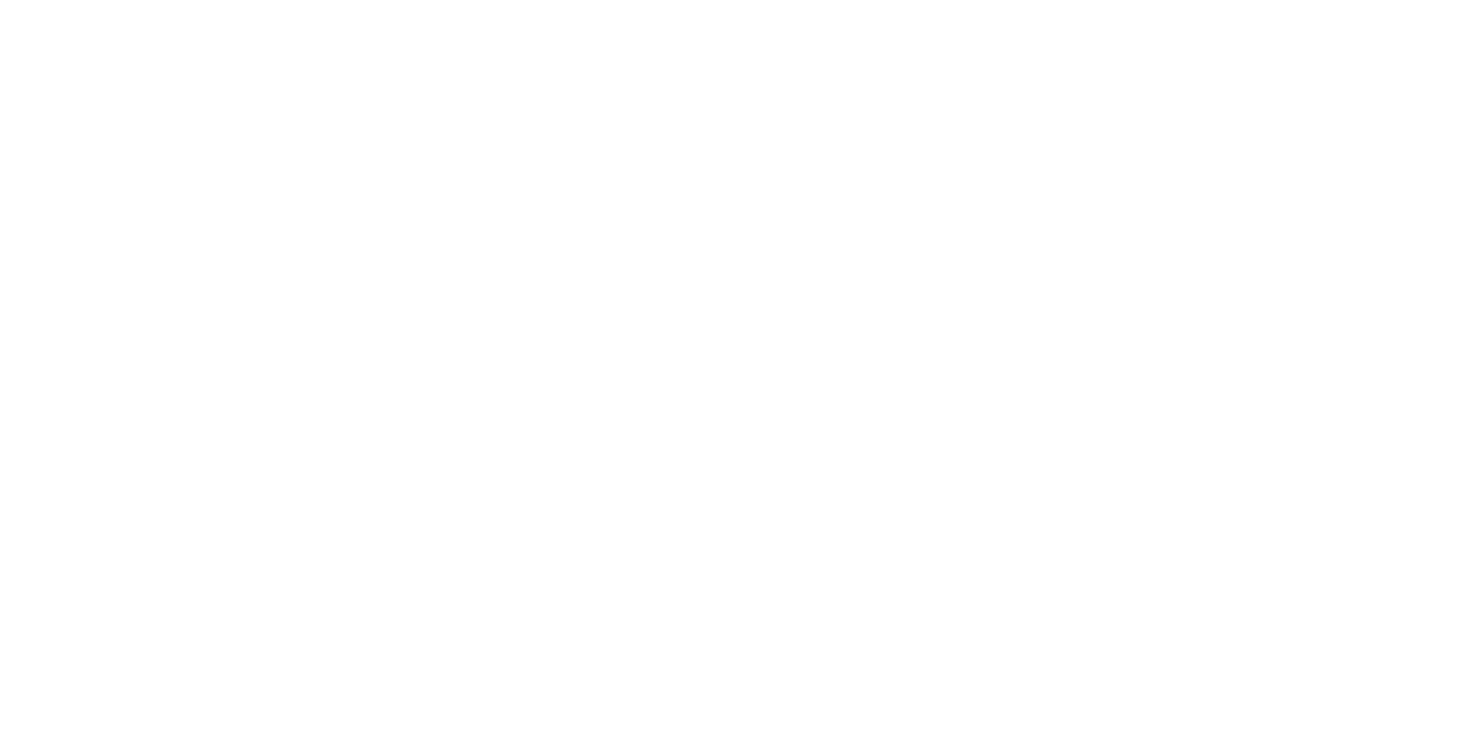 scroll, scrollTop: 0, scrollLeft: 0, axis: both 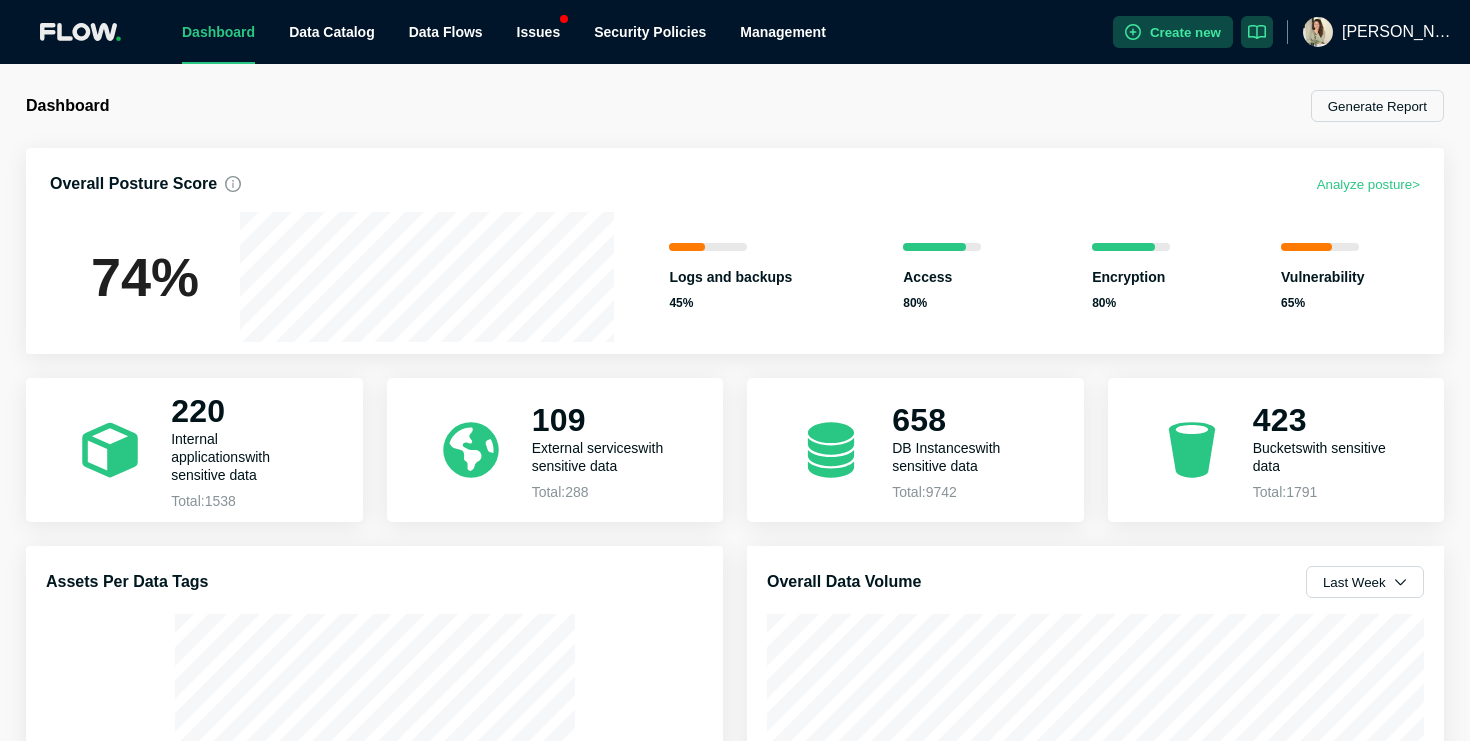click on "[PERSON_NAME]" at bounding box center [1398, 32] 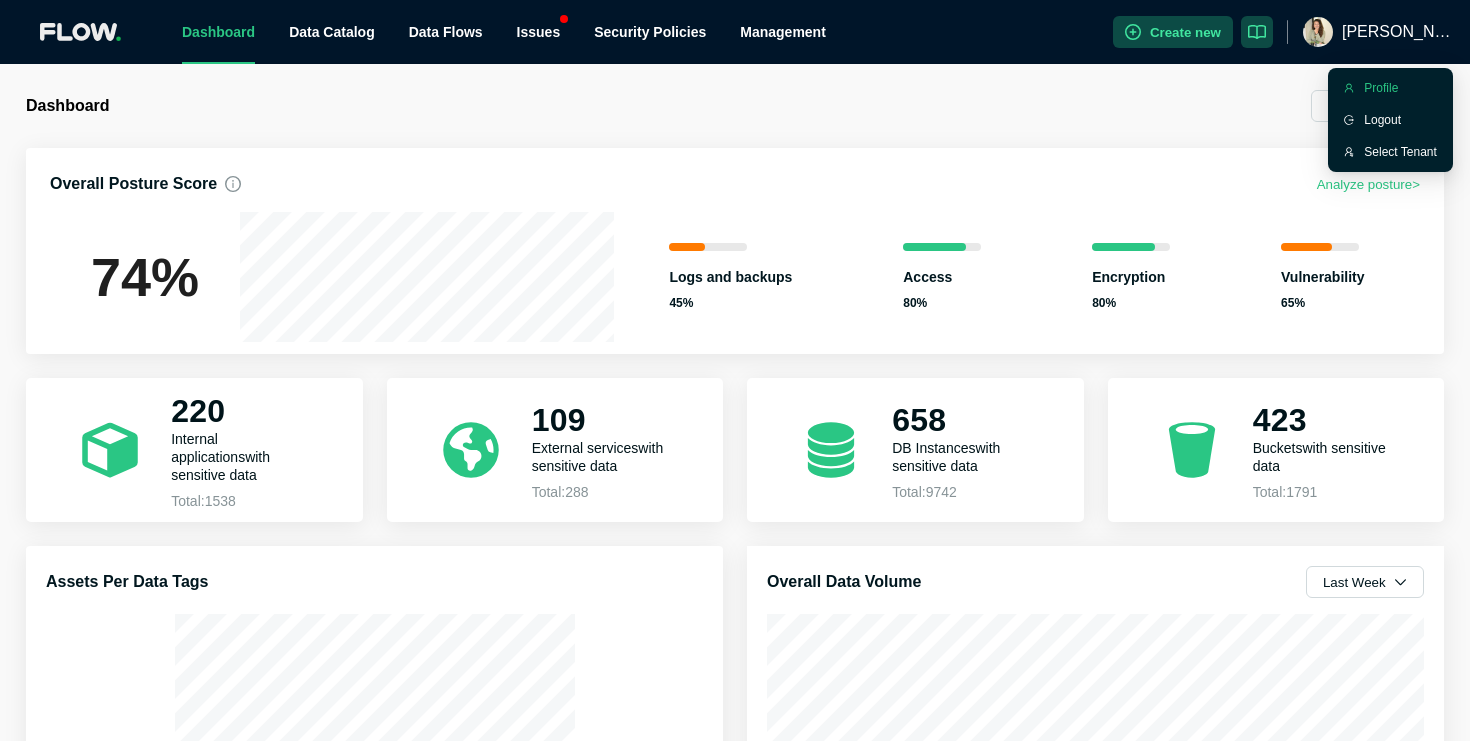click on "Profile" at bounding box center [1400, 88] 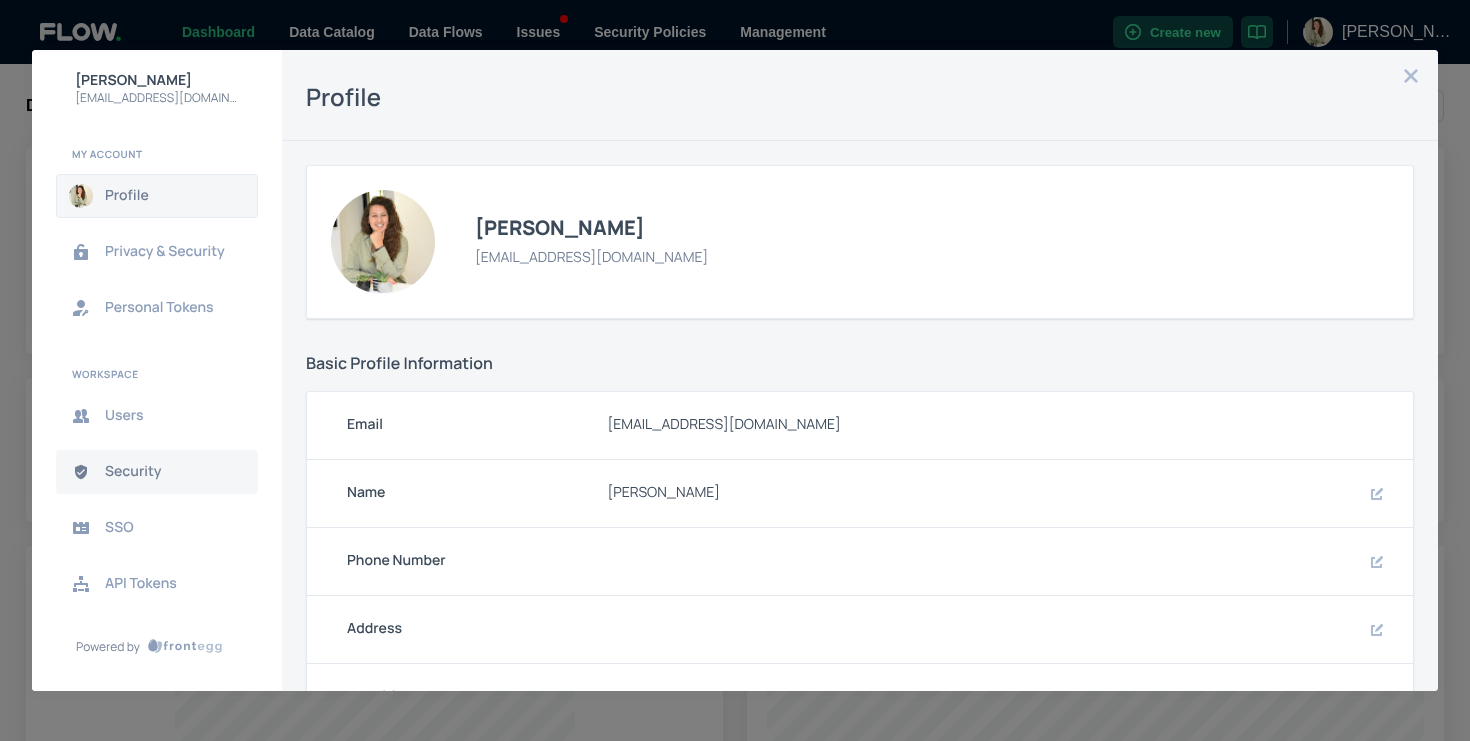 scroll, scrollTop: 16, scrollLeft: 0, axis: vertical 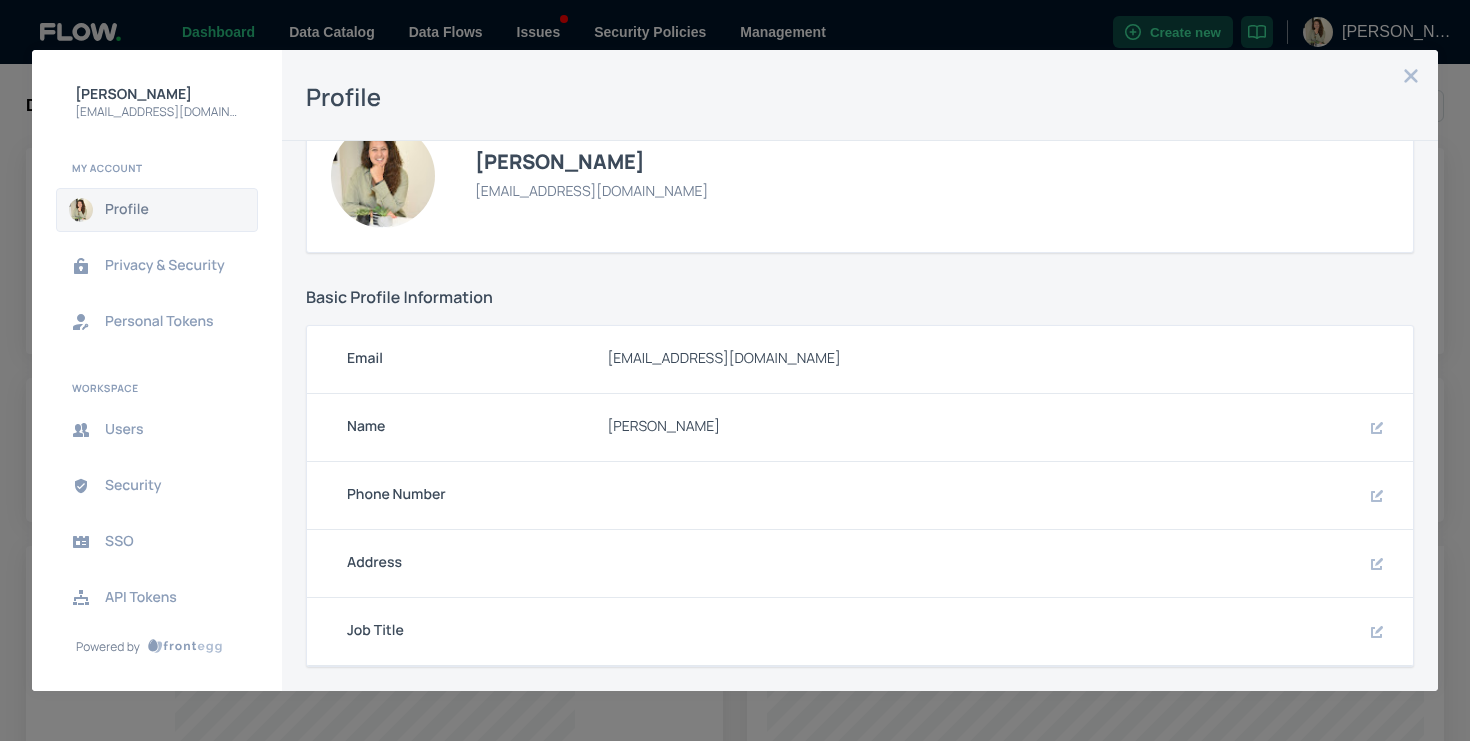 click on "Profile" at bounding box center (173, 210) 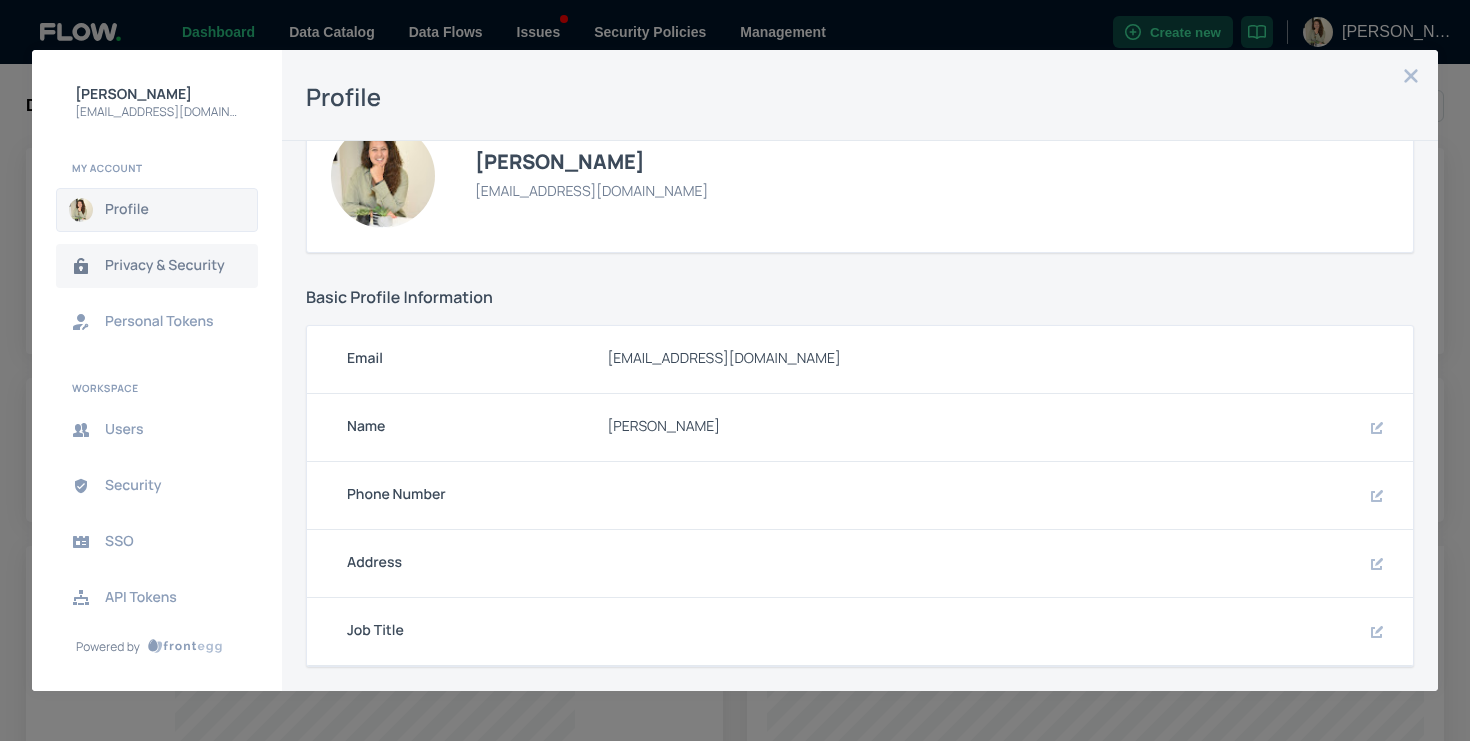 click on "Privacy & Security" at bounding box center (173, 266) 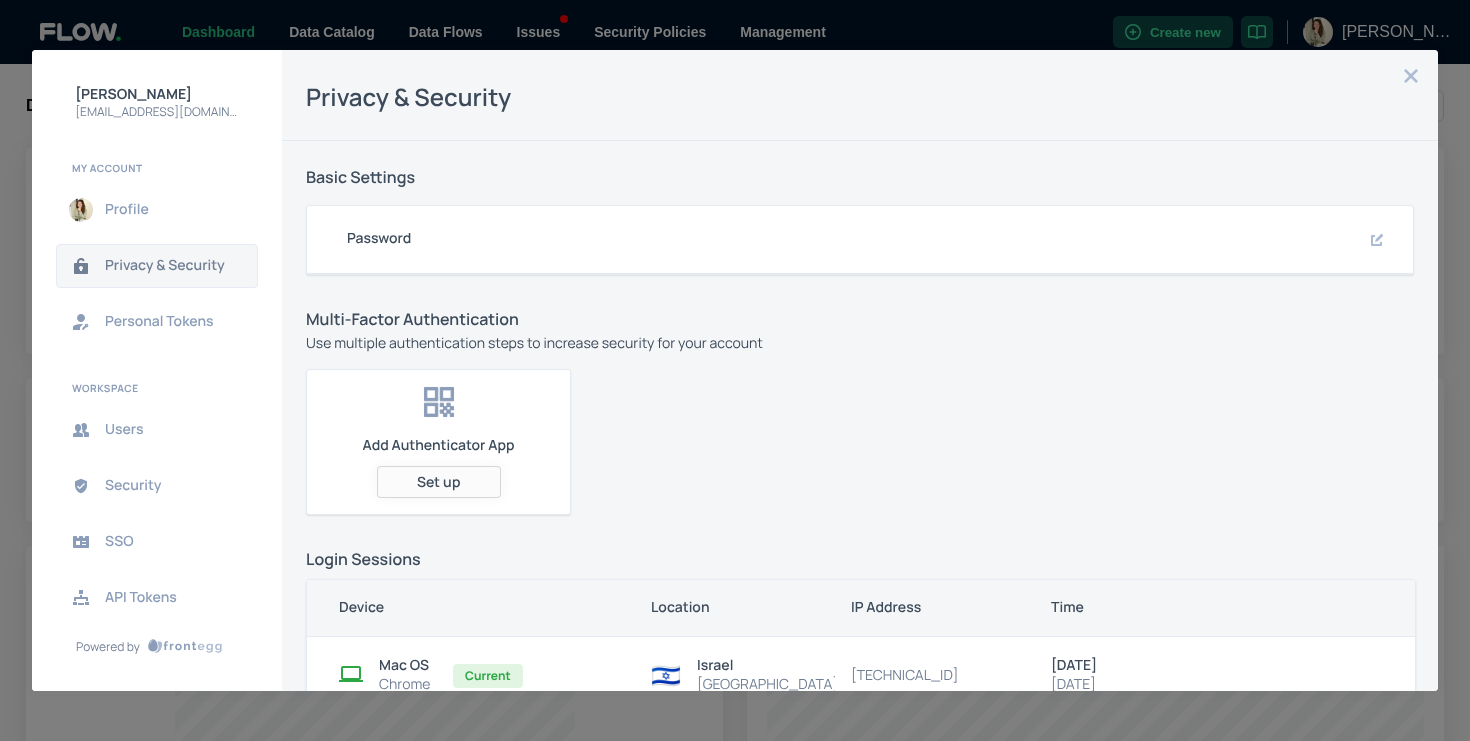 scroll, scrollTop: 48, scrollLeft: 0, axis: vertical 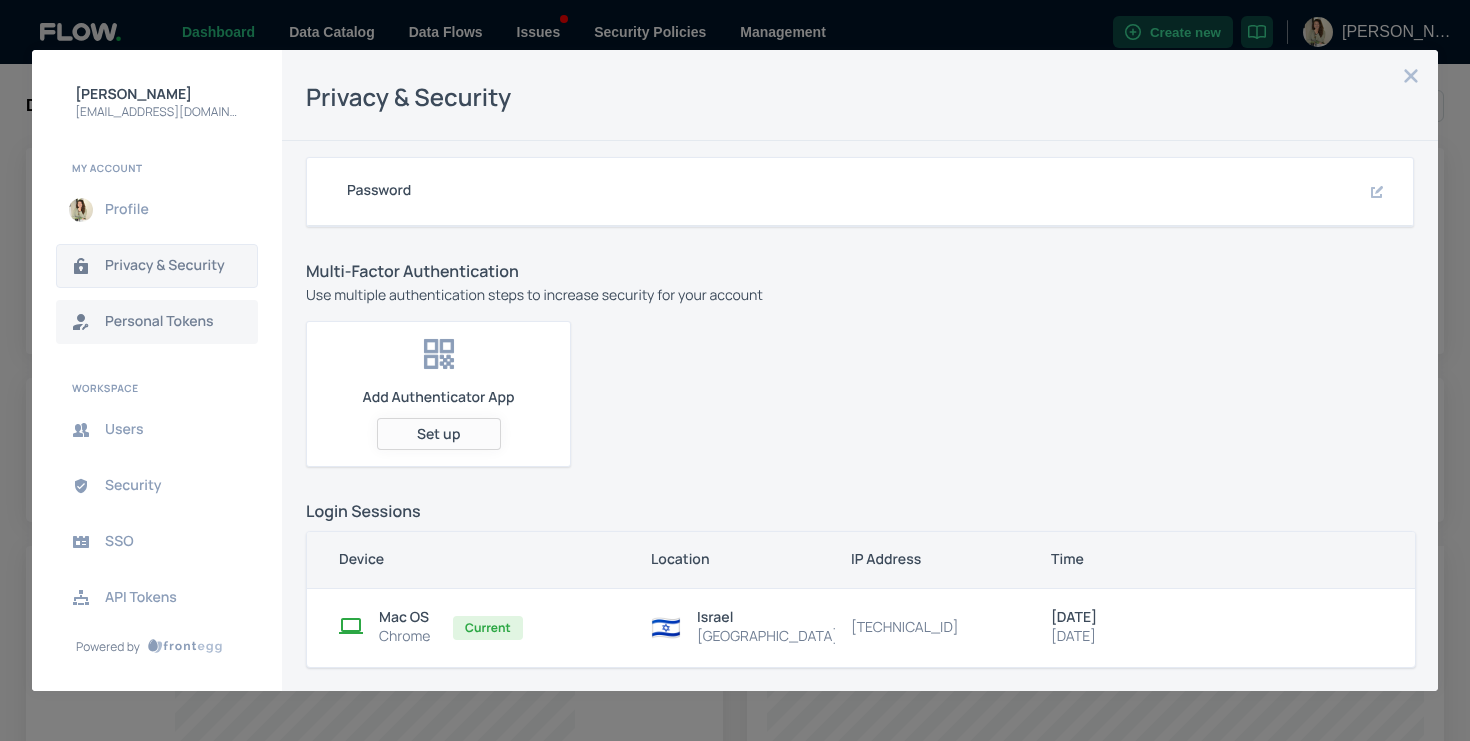 click on "Personal Tokens" at bounding box center (173, 322) 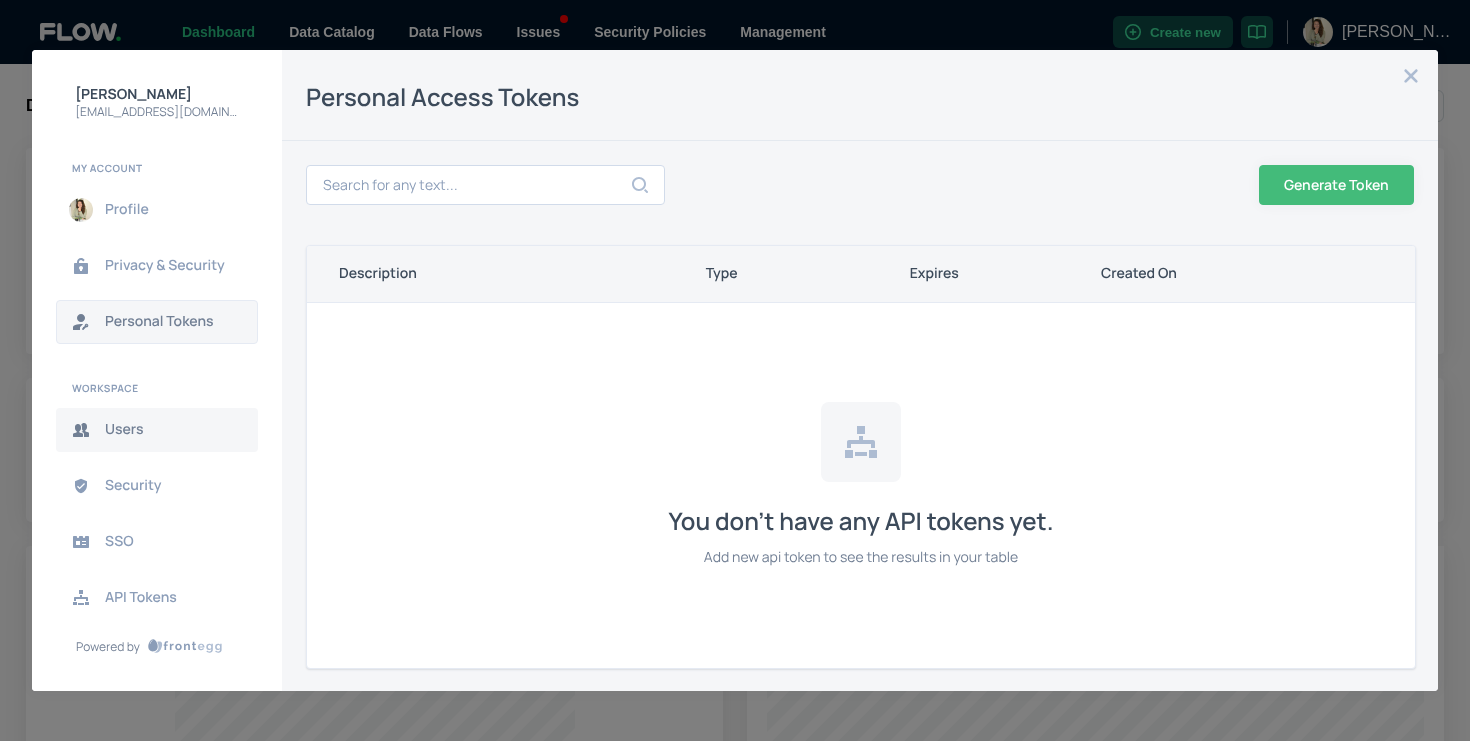 click on "Users" at bounding box center (173, 430) 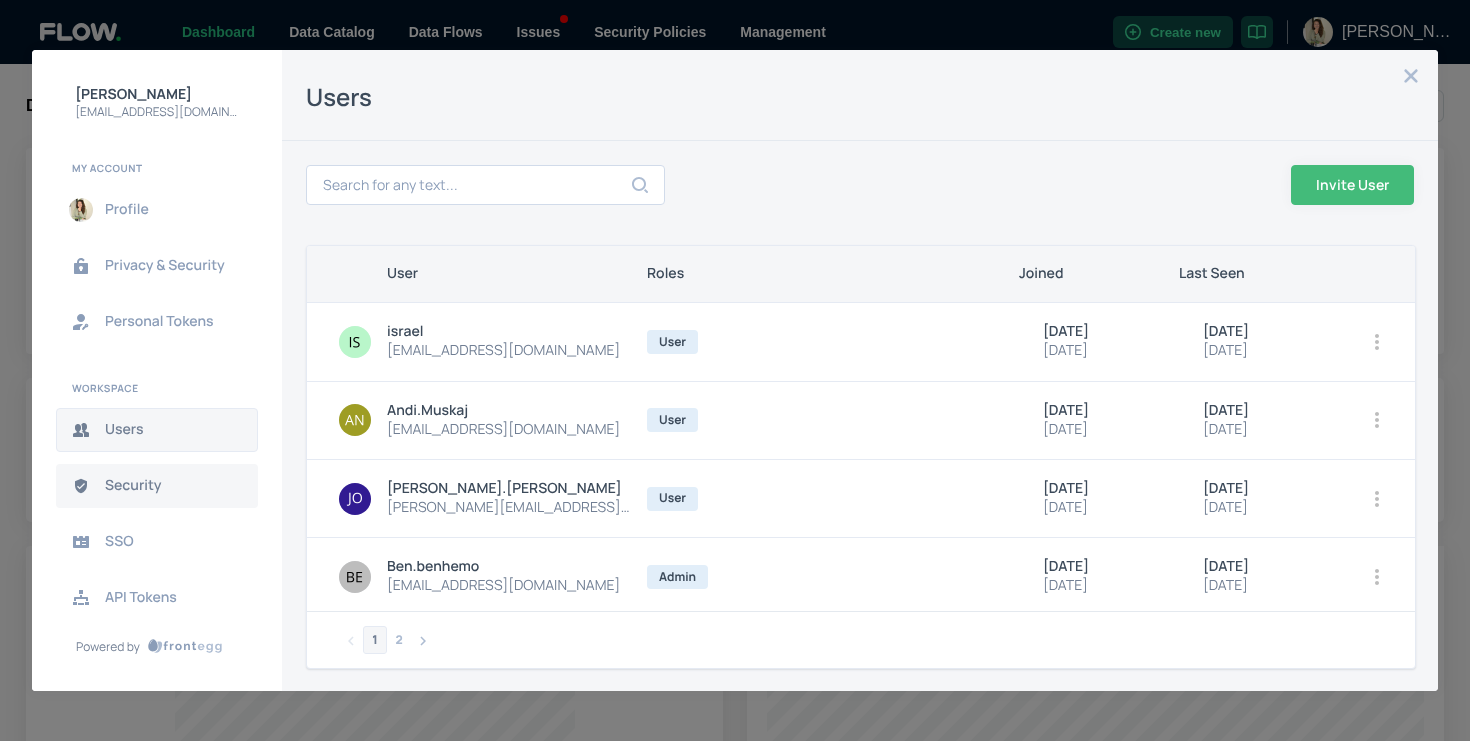 click on "Security" at bounding box center [157, 486] 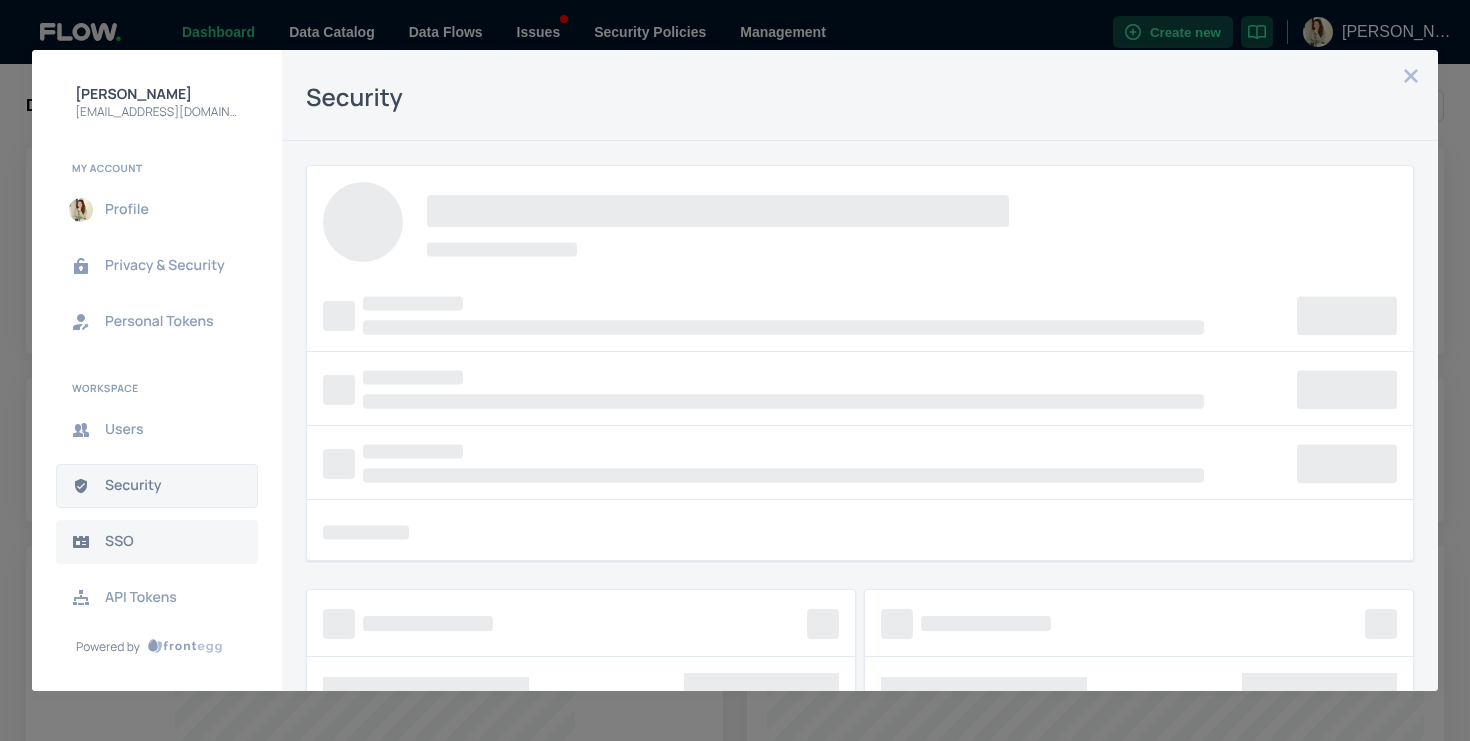 scroll, scrollTop: 45, scrollLeft: 0, axis: vertical 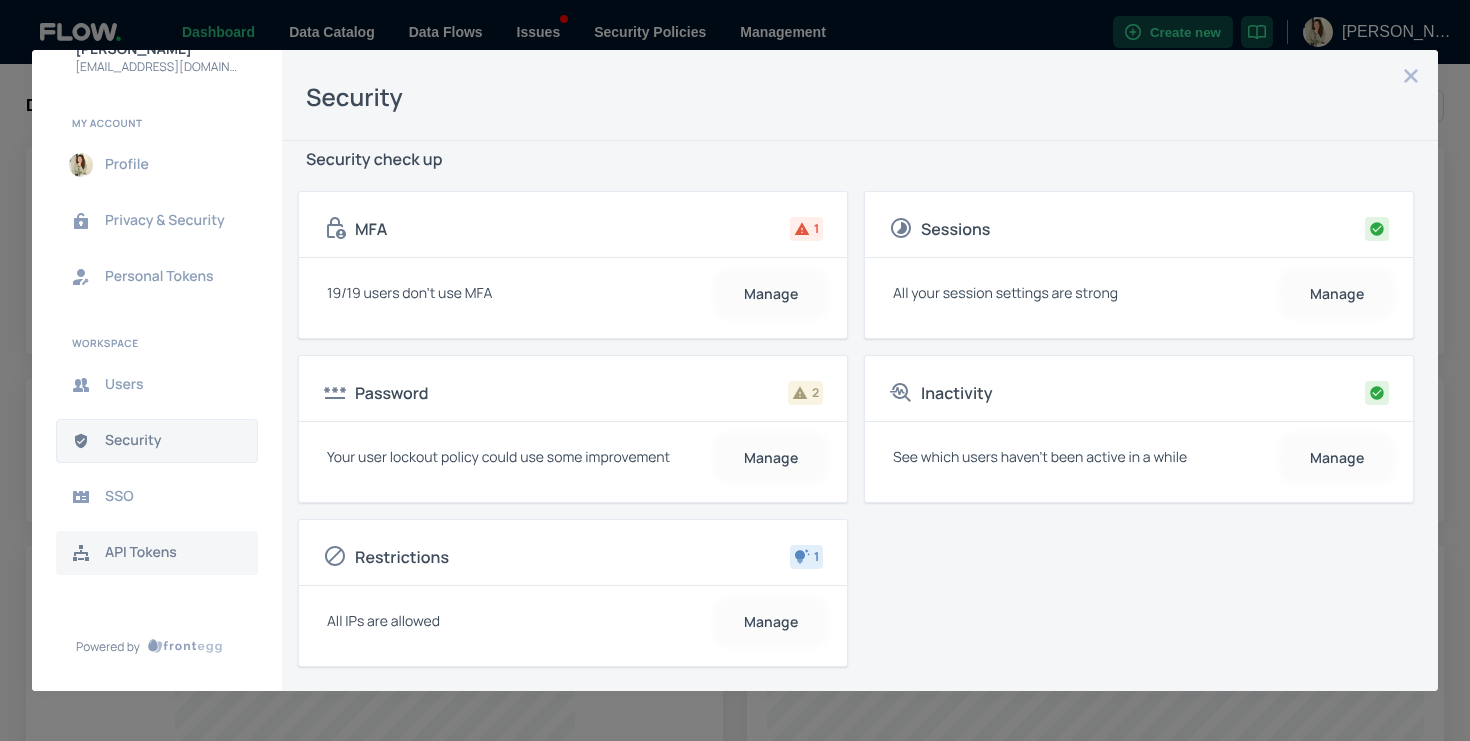 click on "API Tokens" at bounding box center (173, 553) 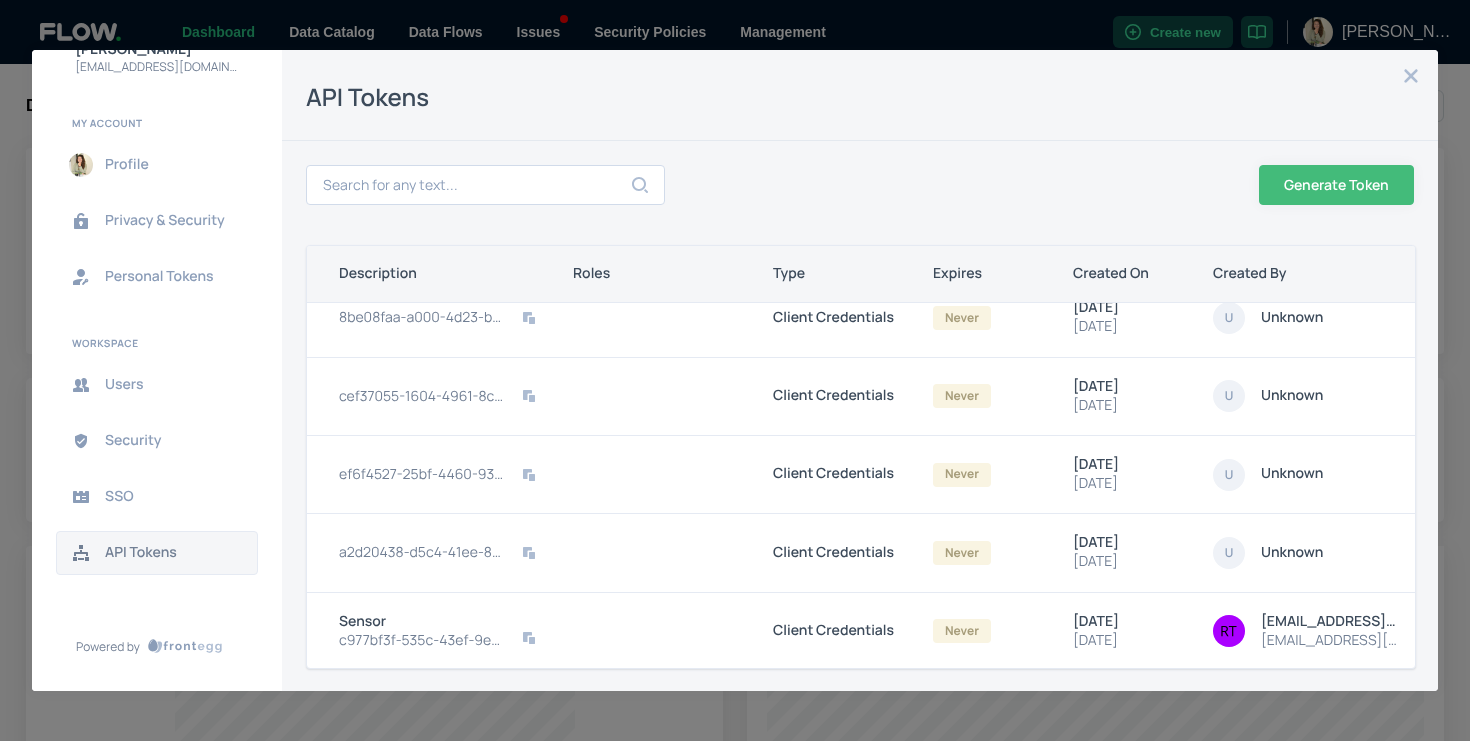 scroll, scrollTop: 21, scrollLeft: 1, axis: both 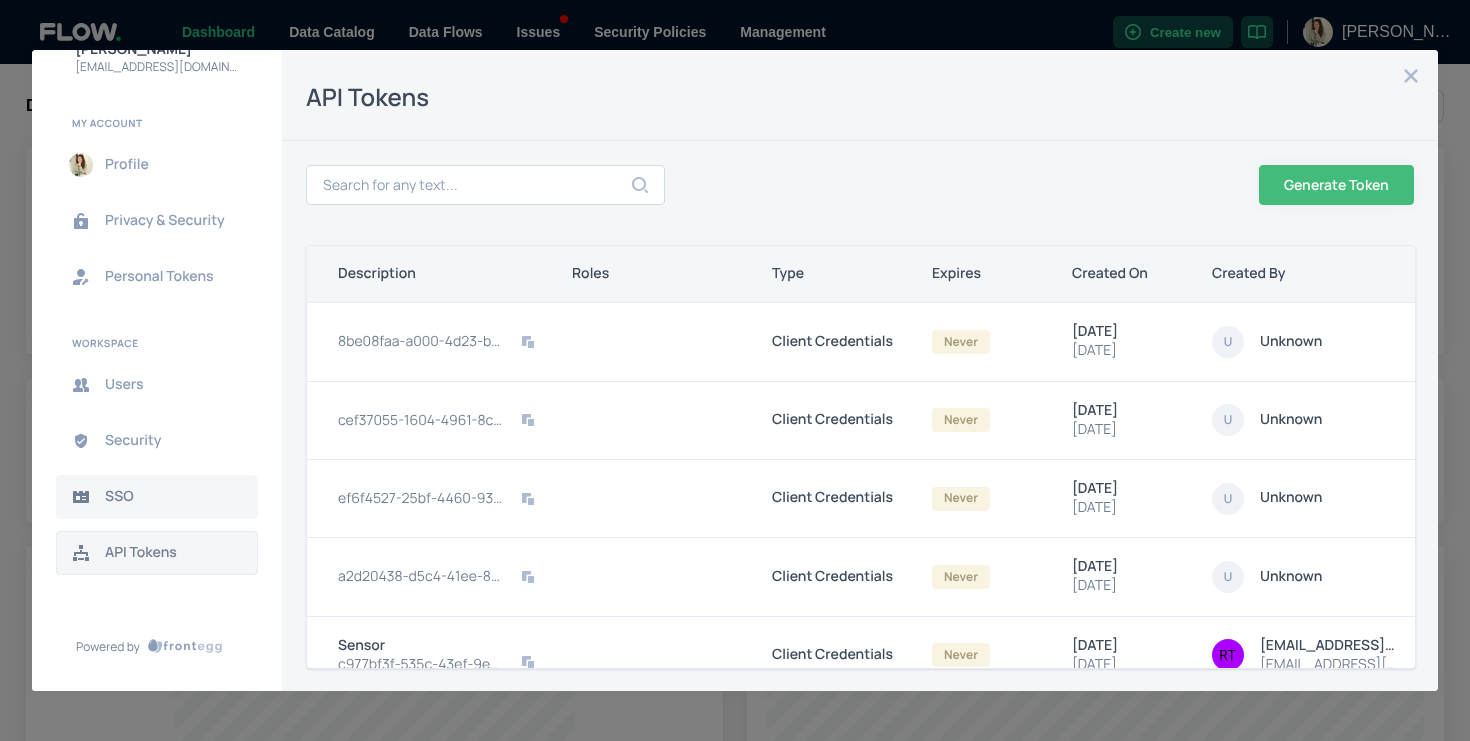 click on "SSO" at bounding box center [173, 497] 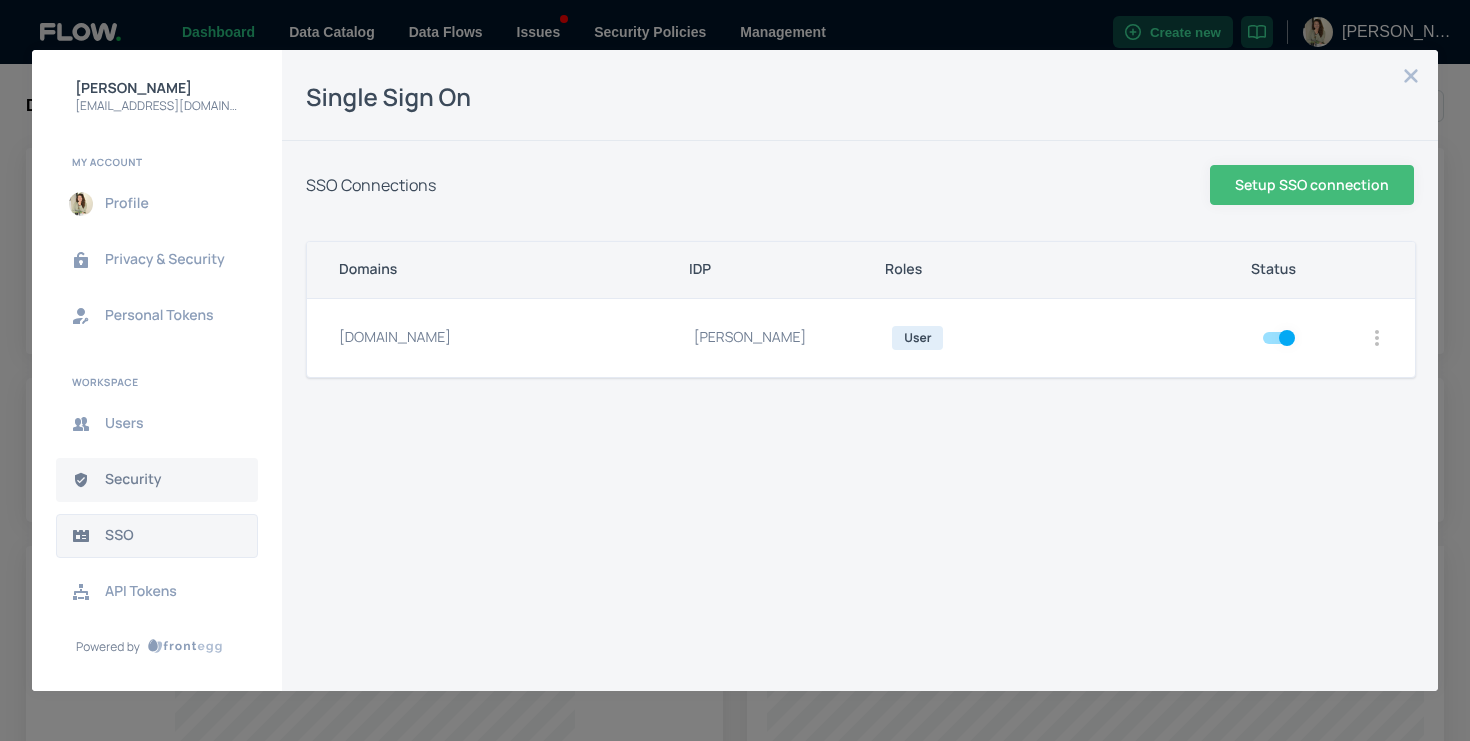 scroll, scrollTop: 0, scrollLeft: 0, axis: both 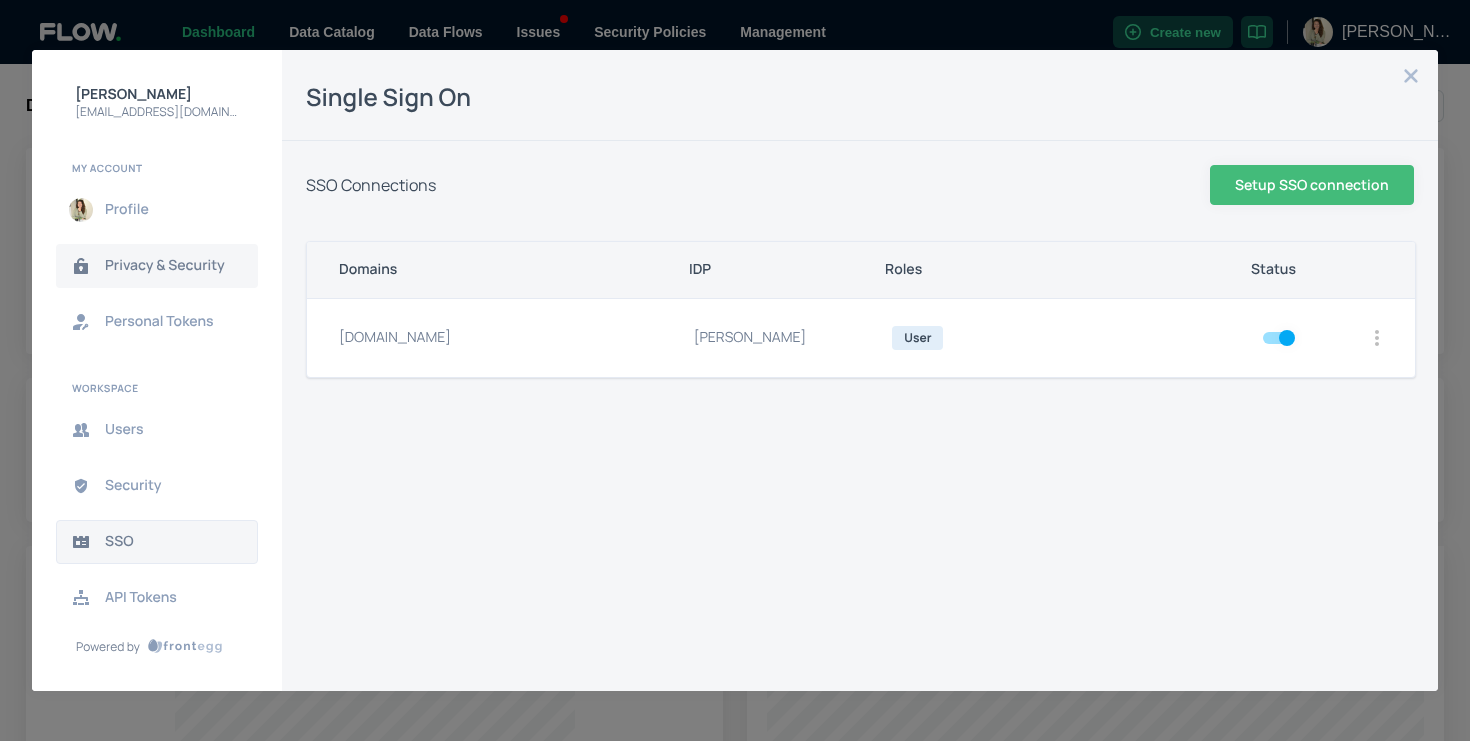 click on "Privacy & Security" at bounding box center (157, 266) 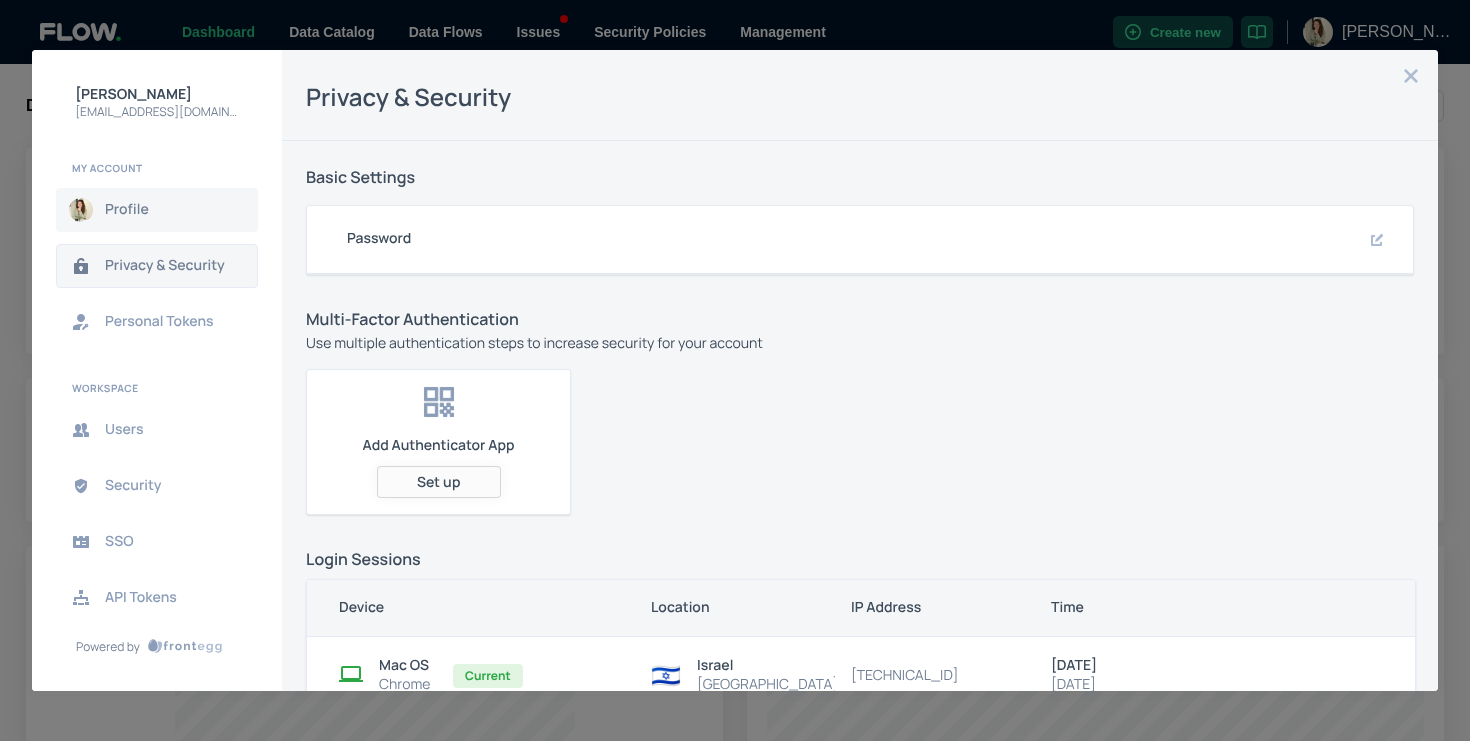 click on "Profile" at bounding box center (157, 210) 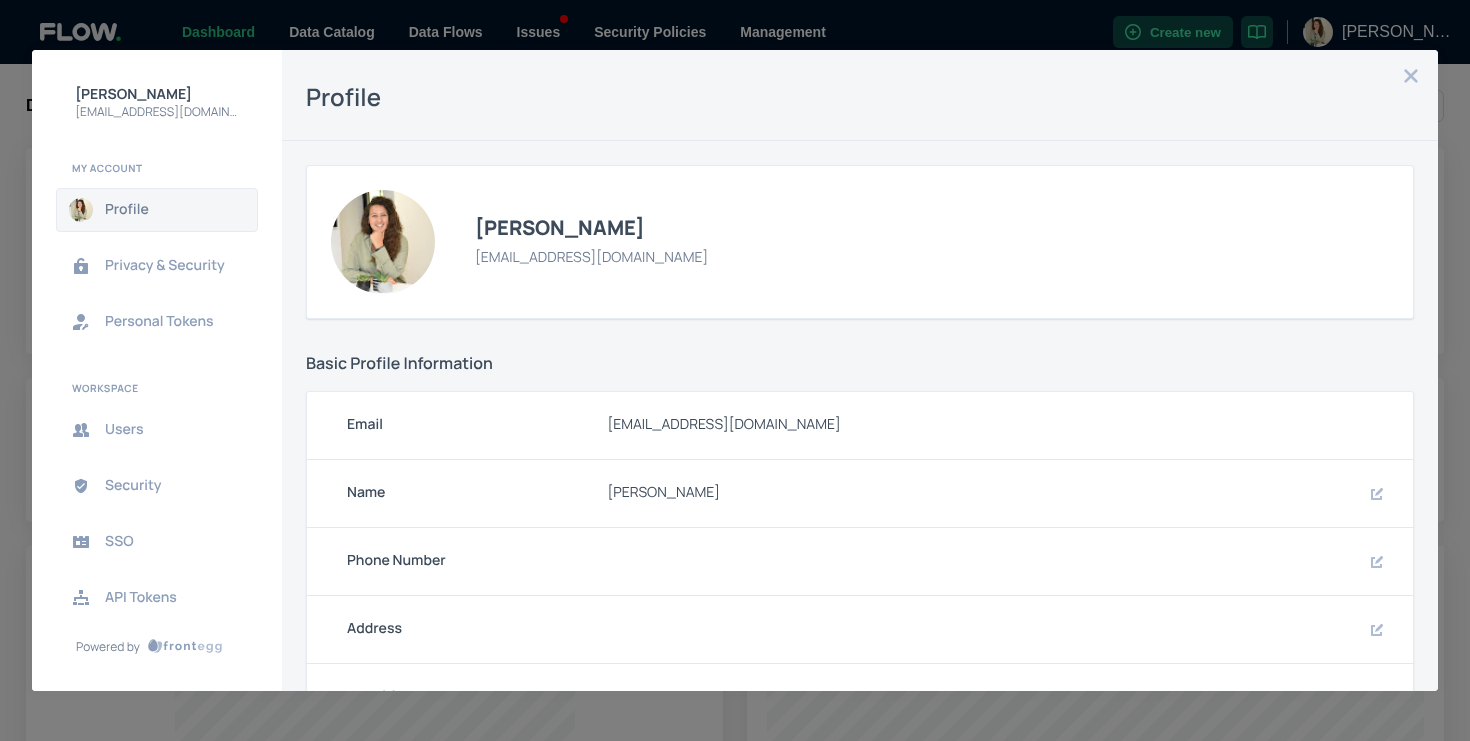 scroll, scrollTop: 66, scrollLeft: 0, axis: vertical 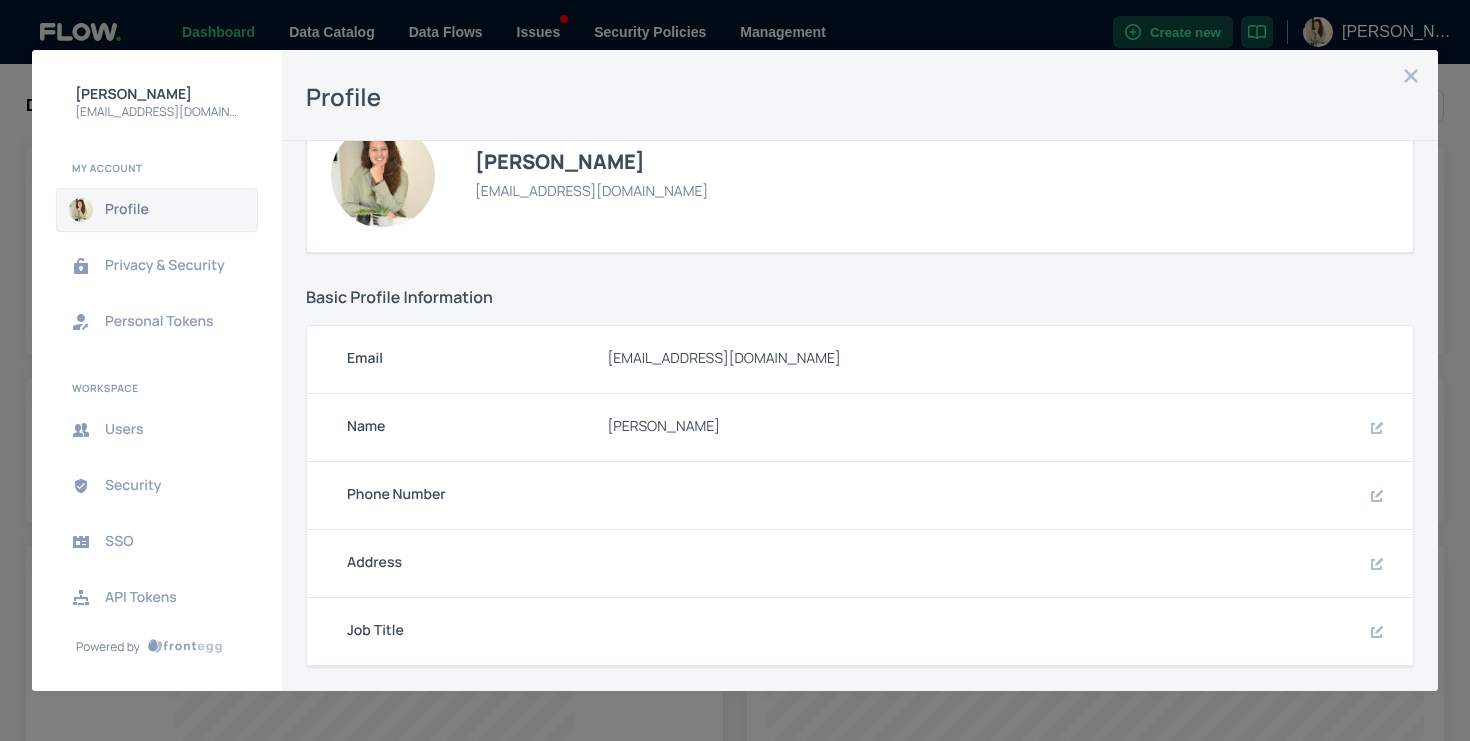 click 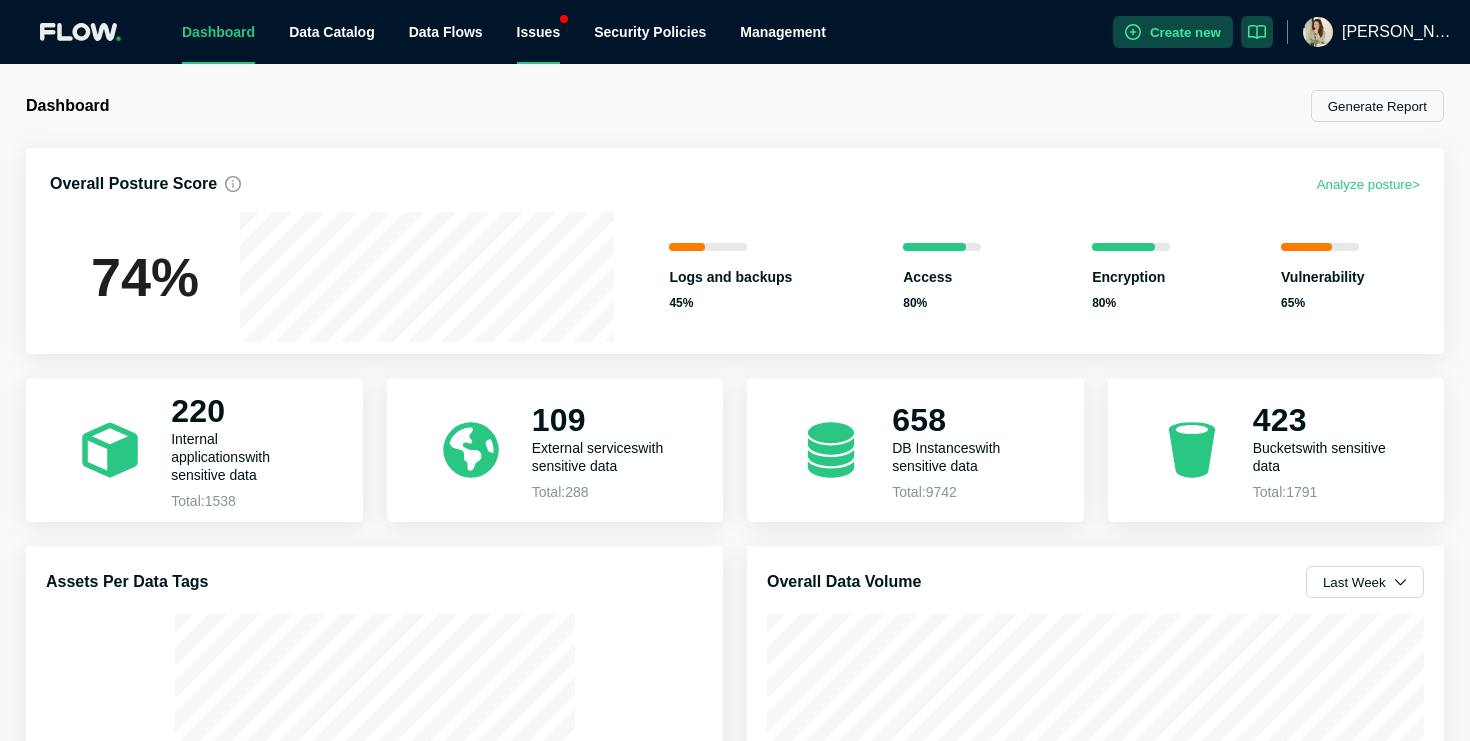click on "Issues" at bounding box center (539, 32) 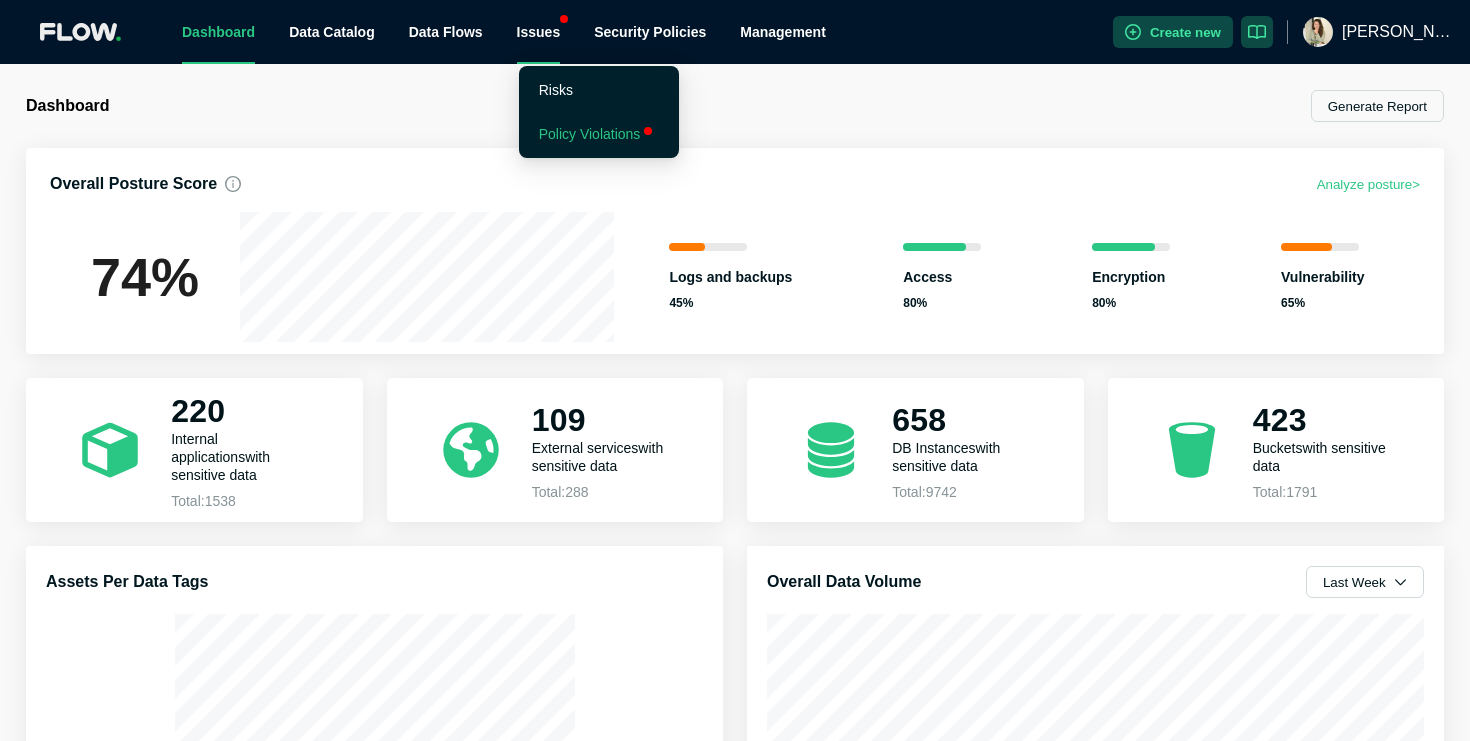 click on "Policy Violations" at bounding box center (590, 134) 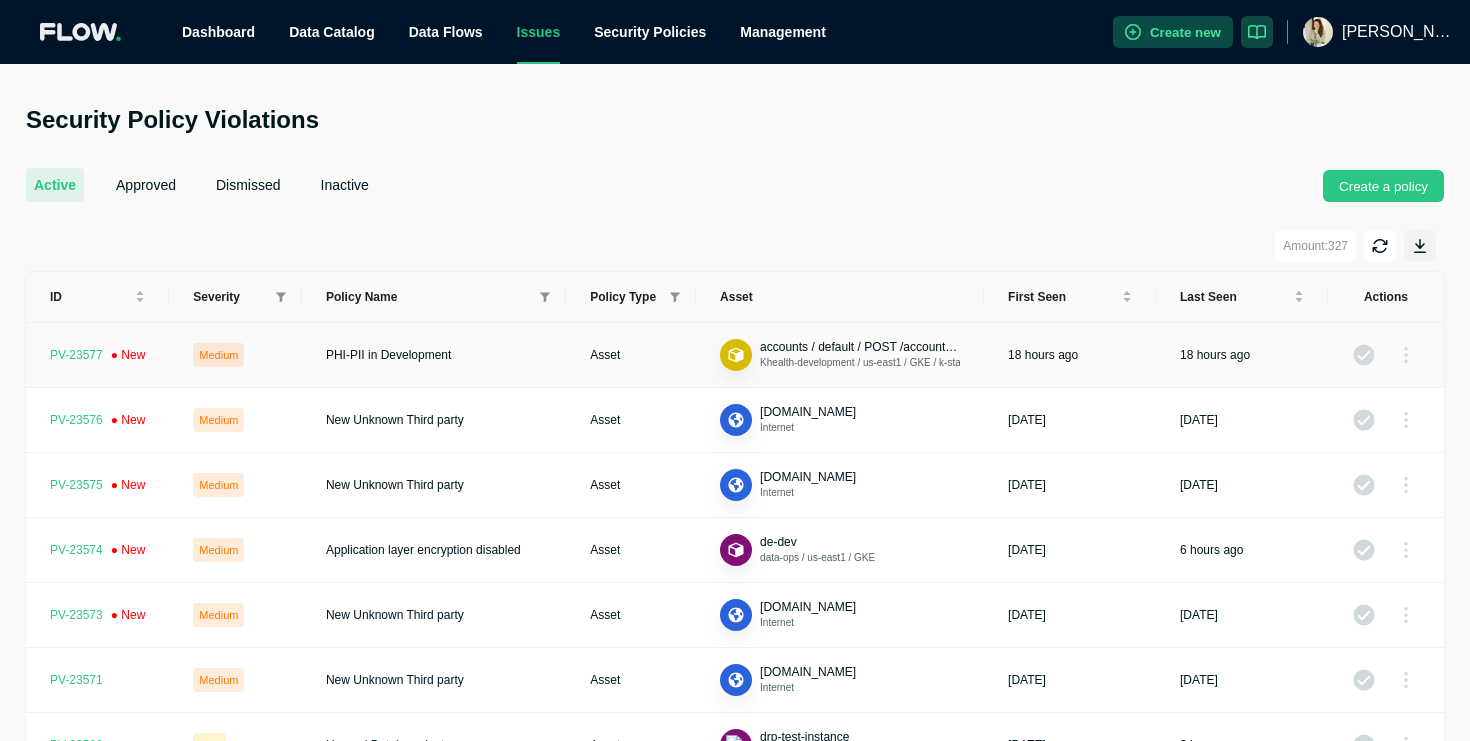click on "PHI-PII in Development" at bounding box center (434, 355) 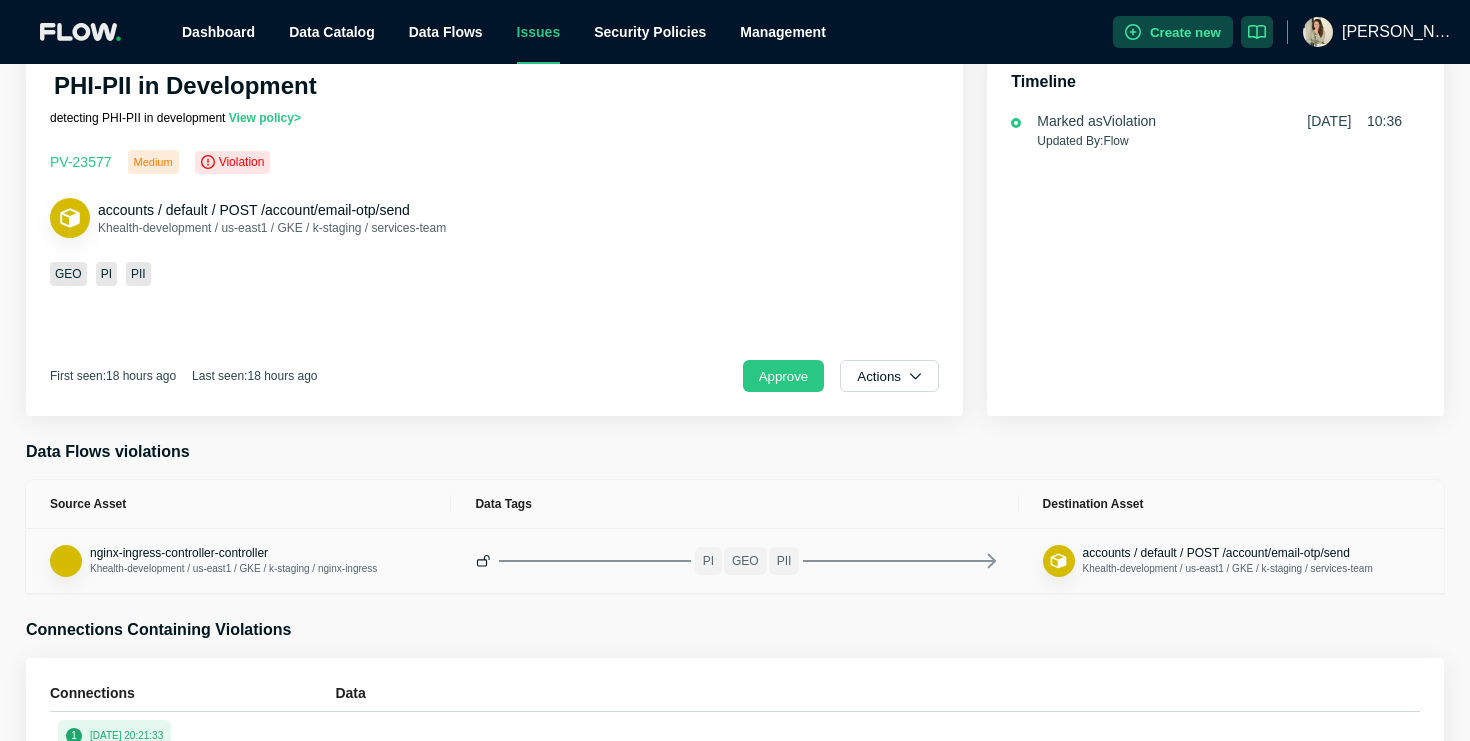 scroll, scrollTop: 87, scrollLeft: 0, axis: vertical 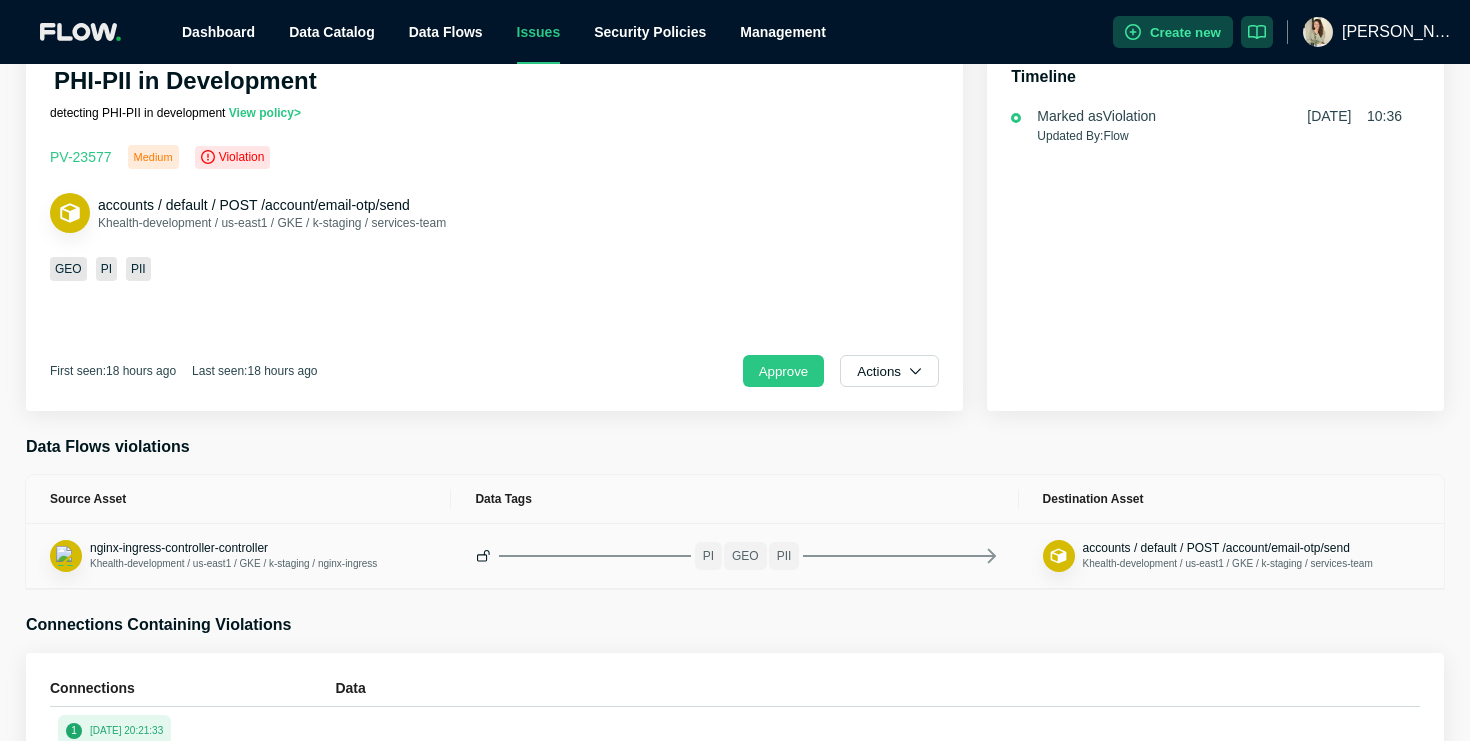 click on "PI GEO PII" at bounding box center [734, 556] 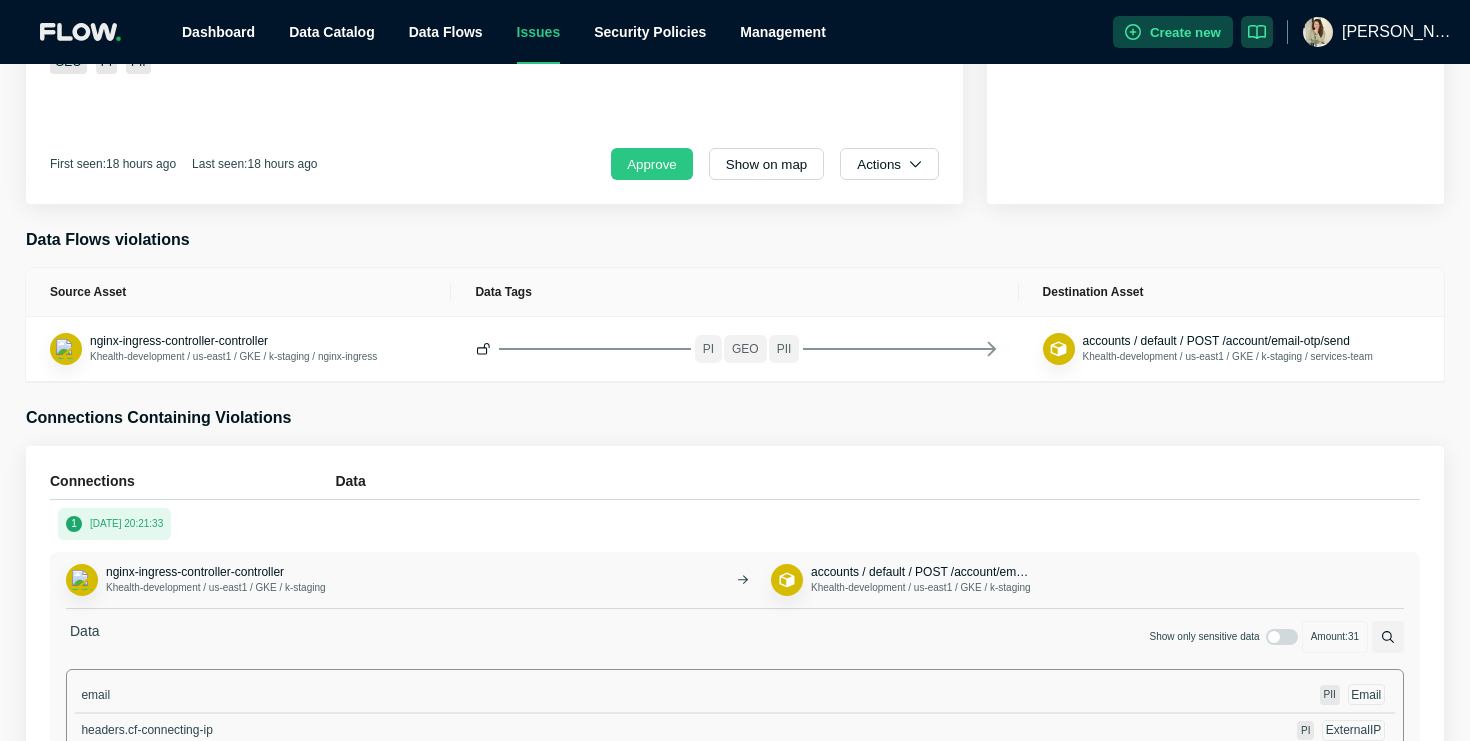 scroll, scrollTop: 288, scrollLeft: 0, axis: vertical 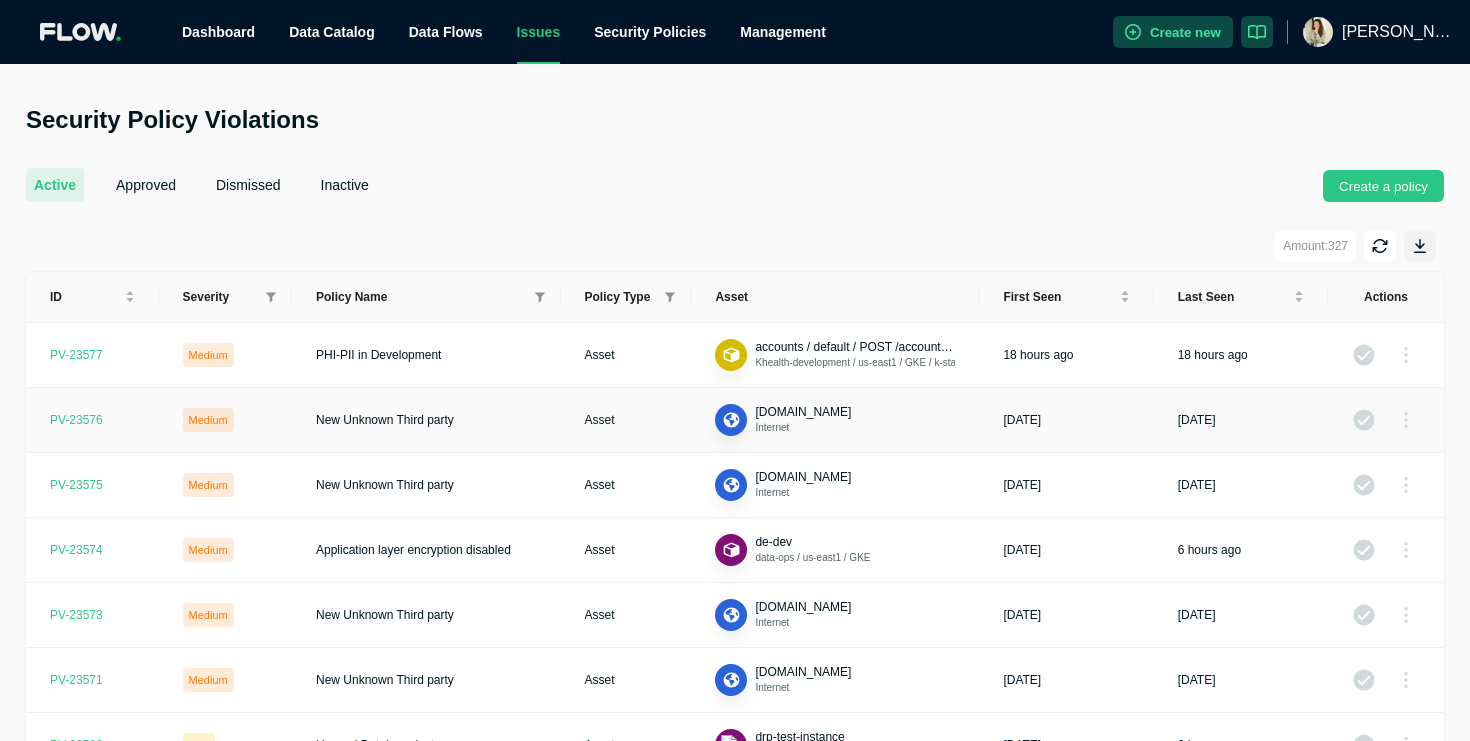 click on "New Unknown Third party" at bounding box center [426, 420] 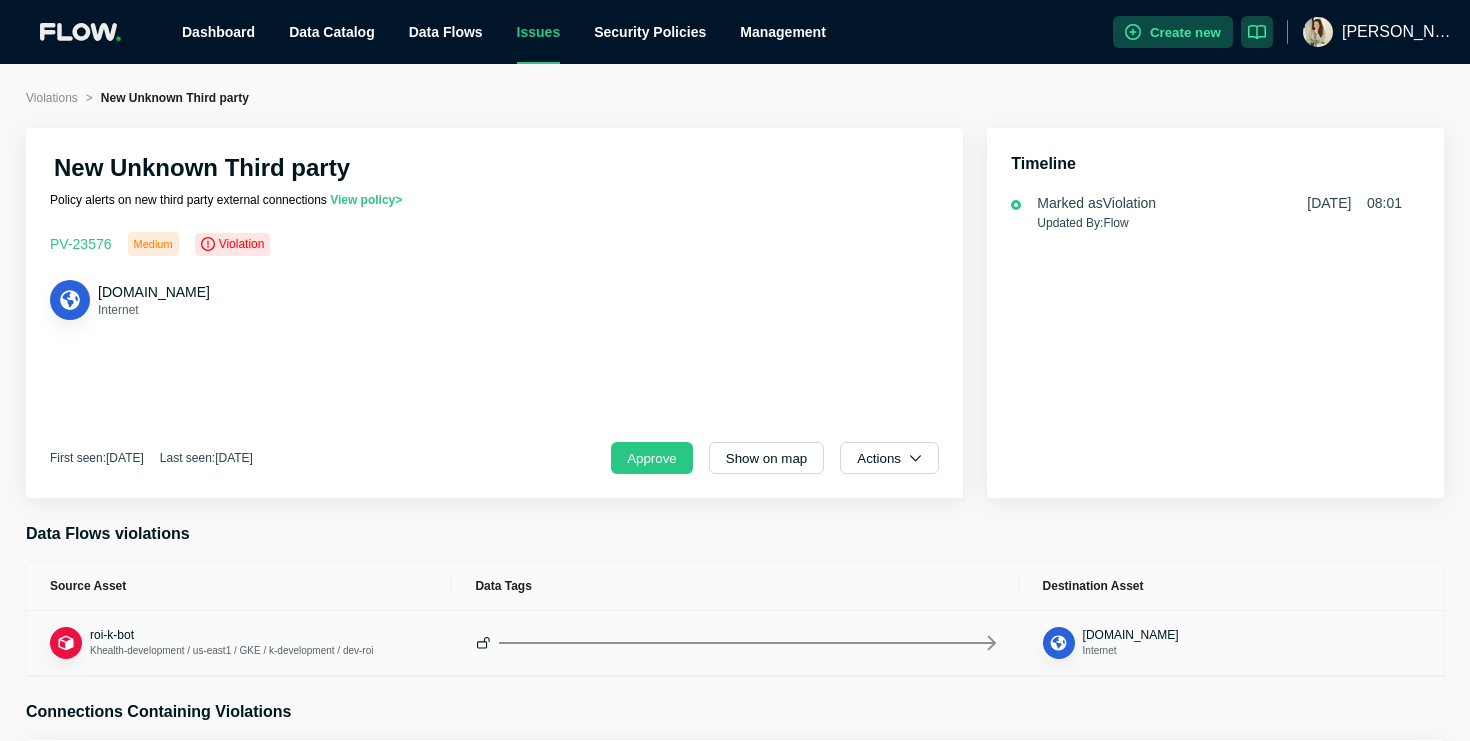 click on "roi-k-bot Khealth-development / us-east1 / GKE / k-development / dev-roi" at bounding box center (238, 643) 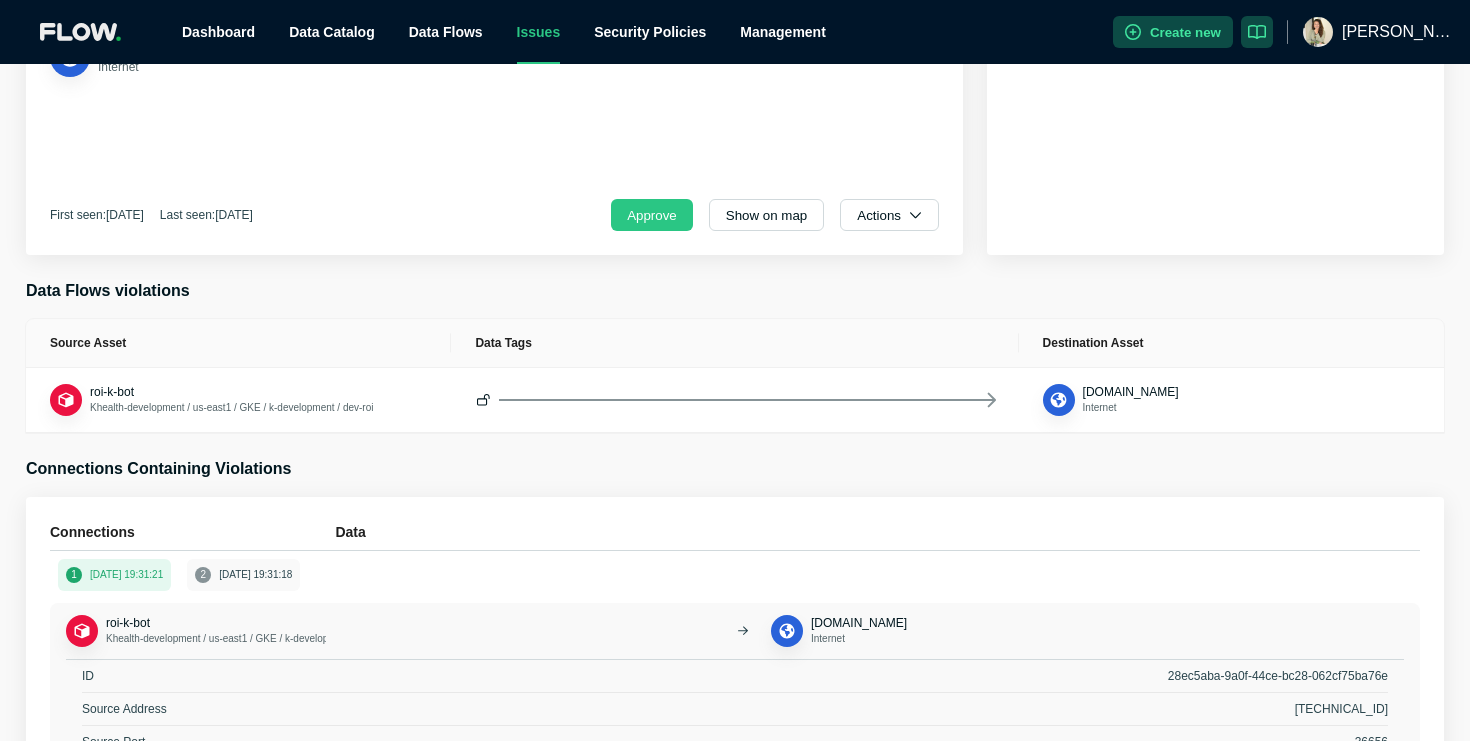 scroll, scrollTop: 236, scrollLeft: 0, axis: vertical 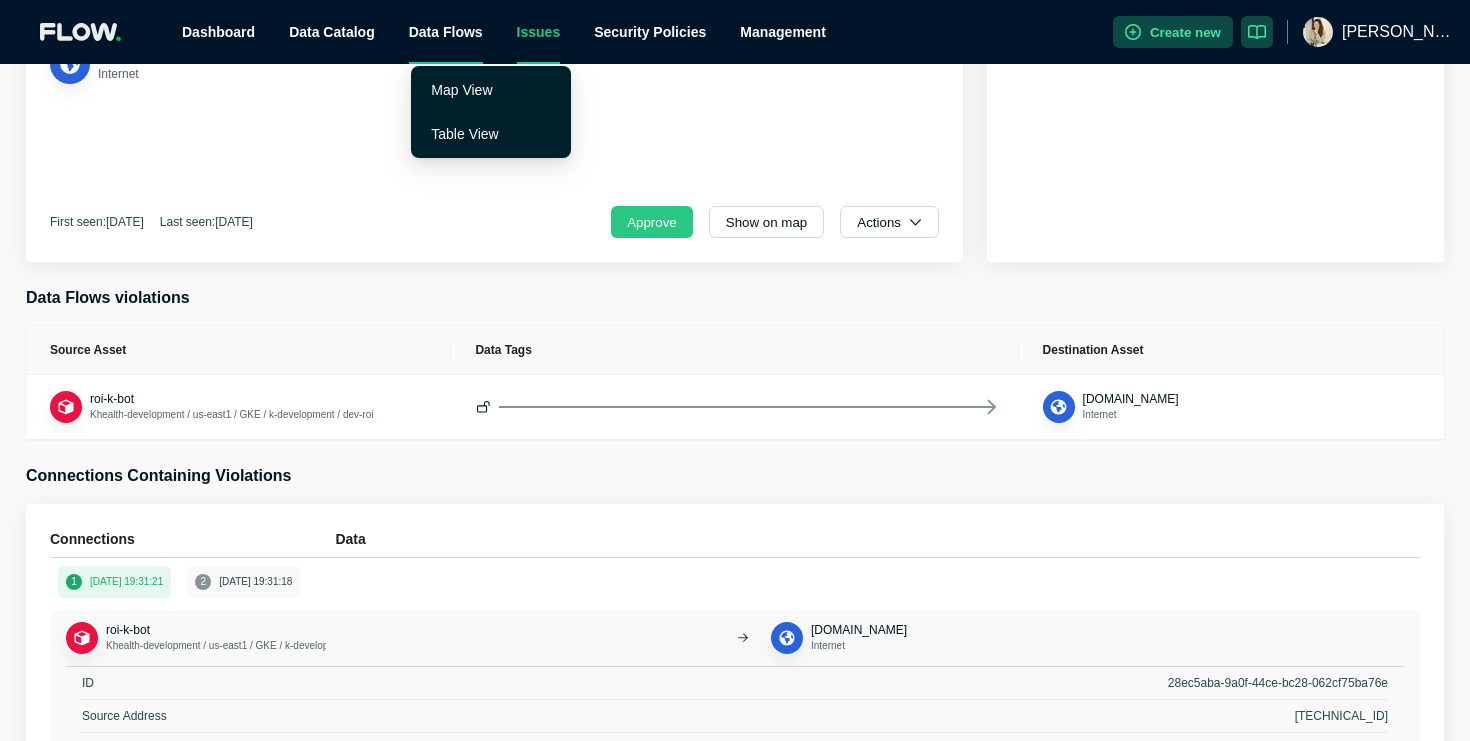 click on "Data Flows" at bounding box center (446, 32) 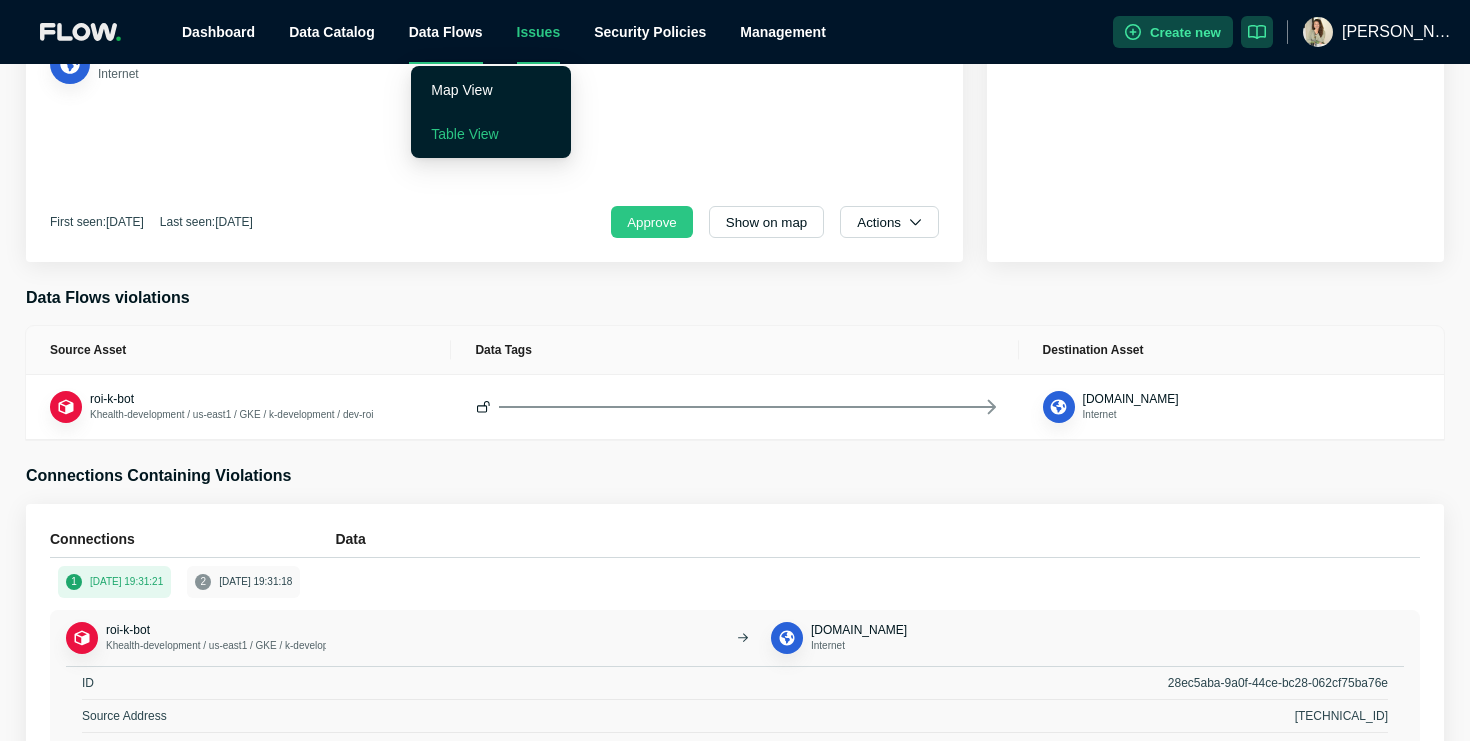 click on "Table View" at bounding box center (464, 134) 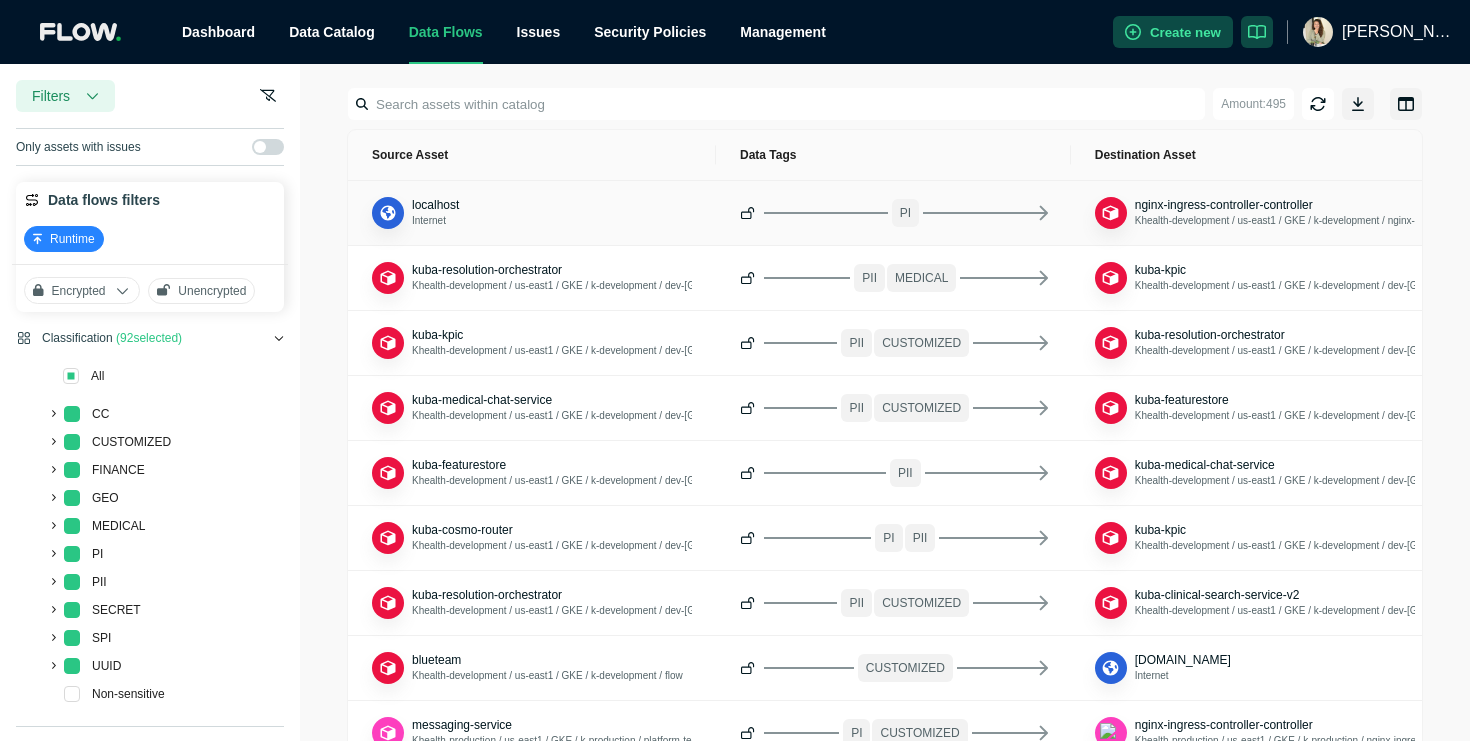 click on "localhost Internet" at bounding box center [532, 213] 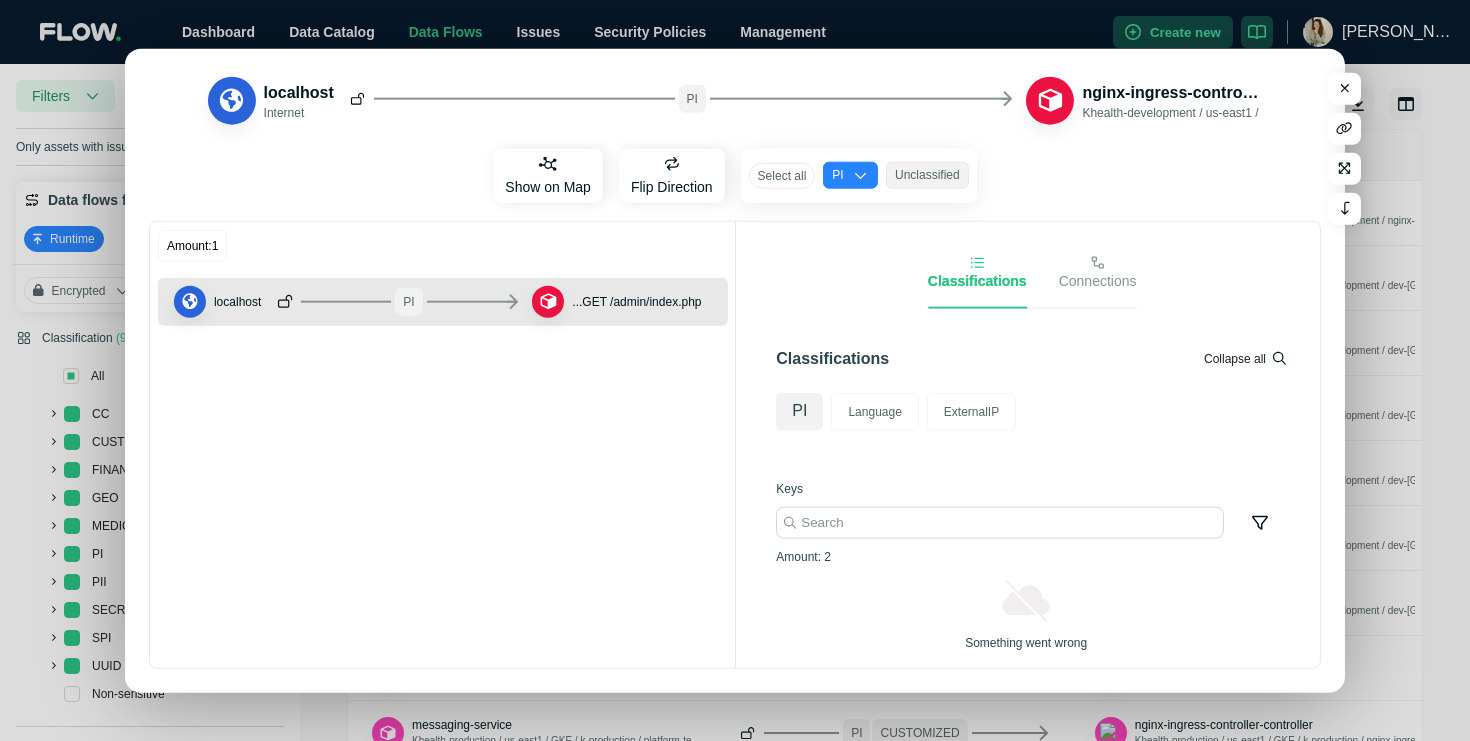 scroll, scrollTop: 16, scrollLeft: 0, axis: vertical 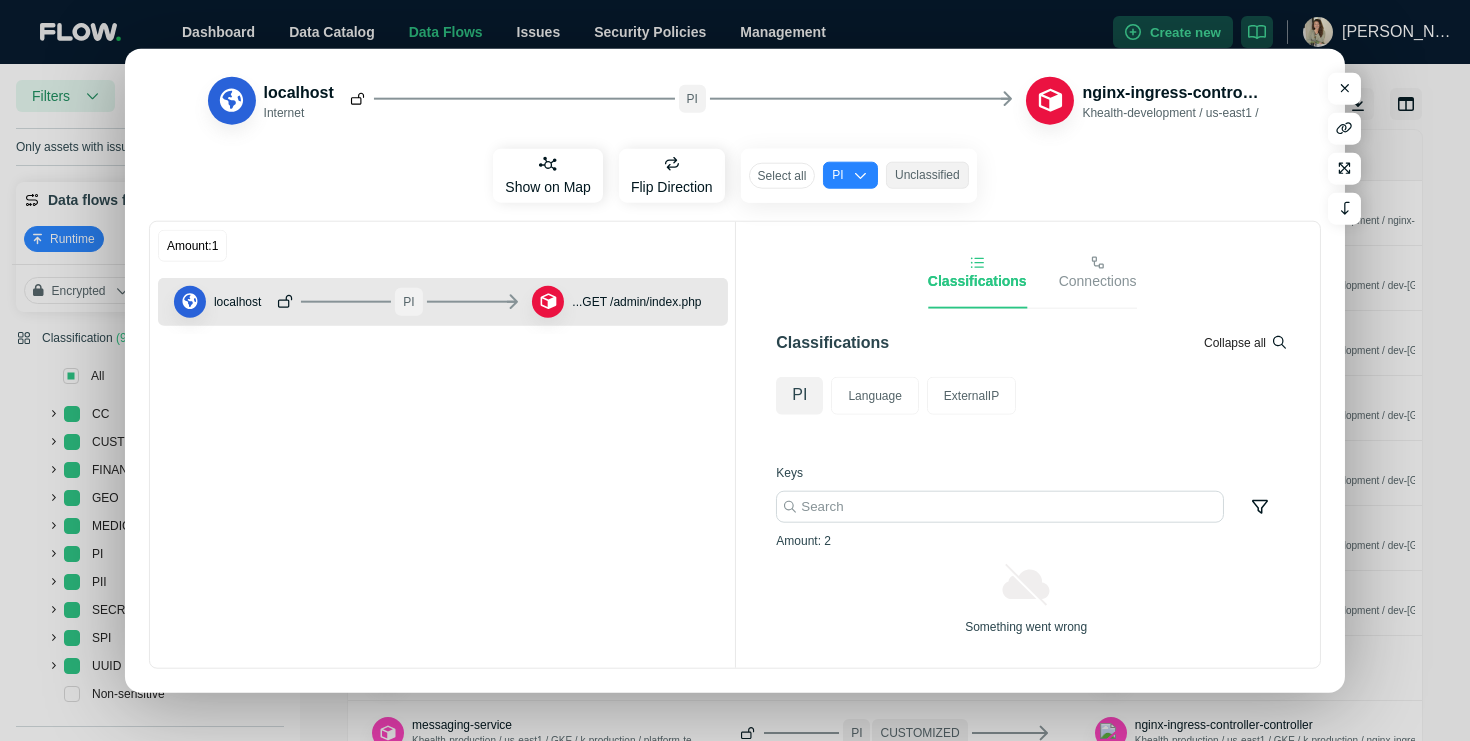 click on "Connections" at bounding box center (1098, 280) 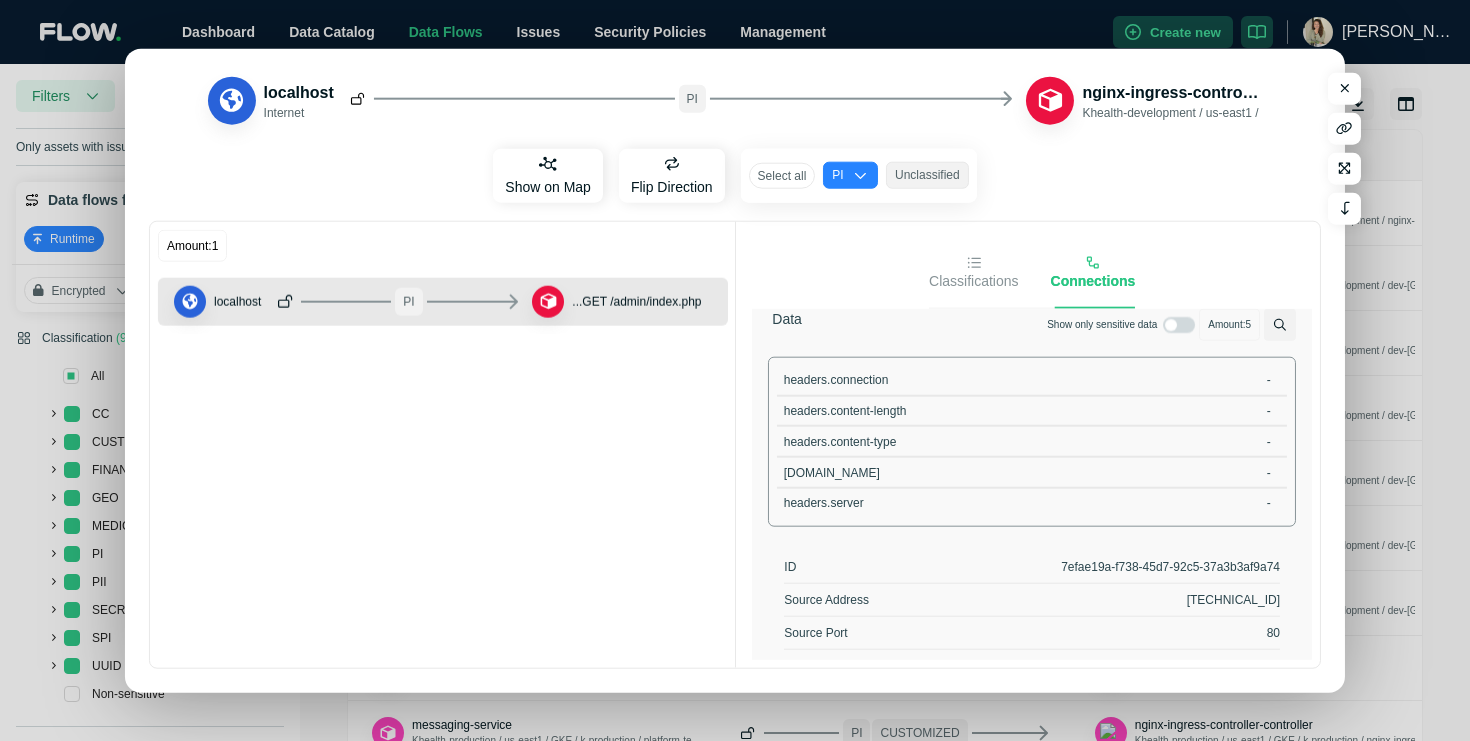 scroll, scrollTop: 0, scrollLeft: 0, axis: both 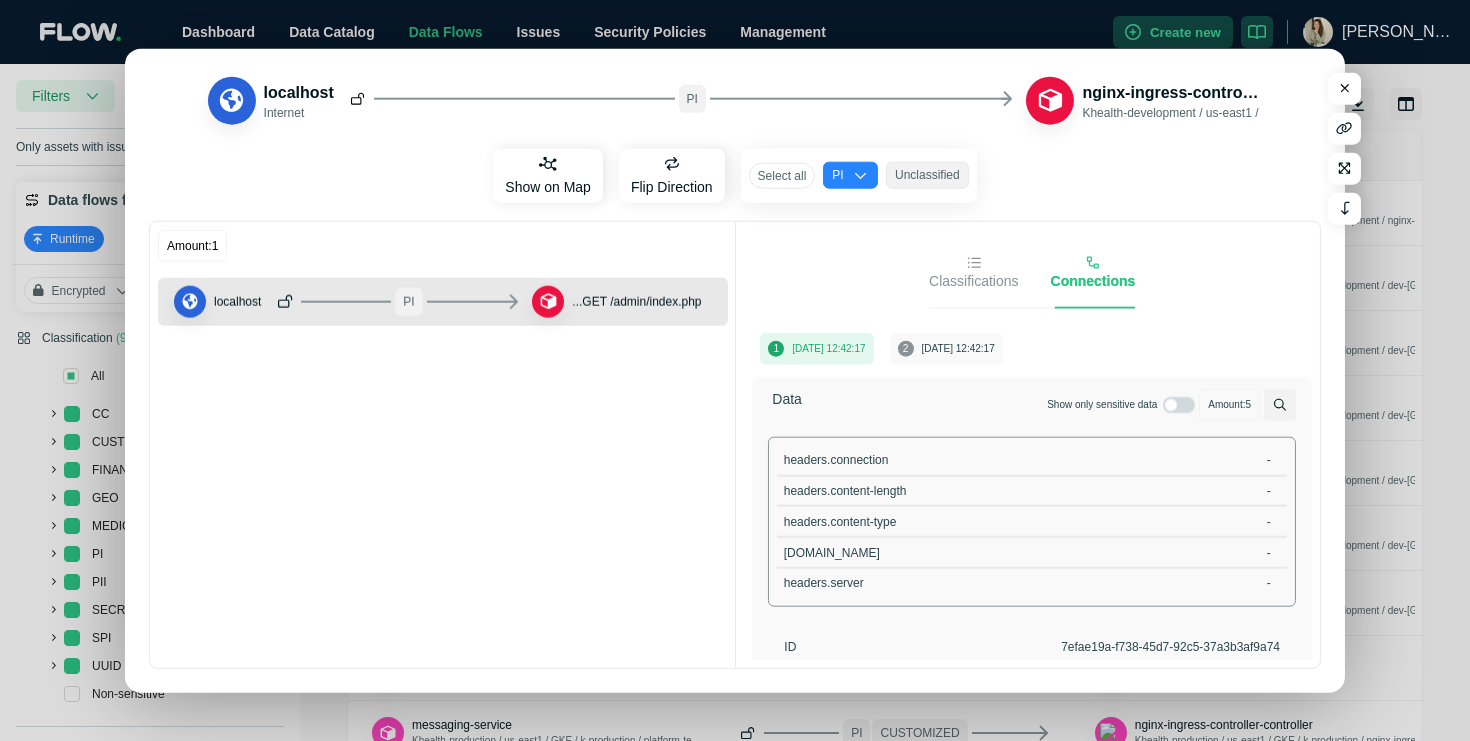 click on "[DATE] 12:42:17" at bounding box center [958, 349] 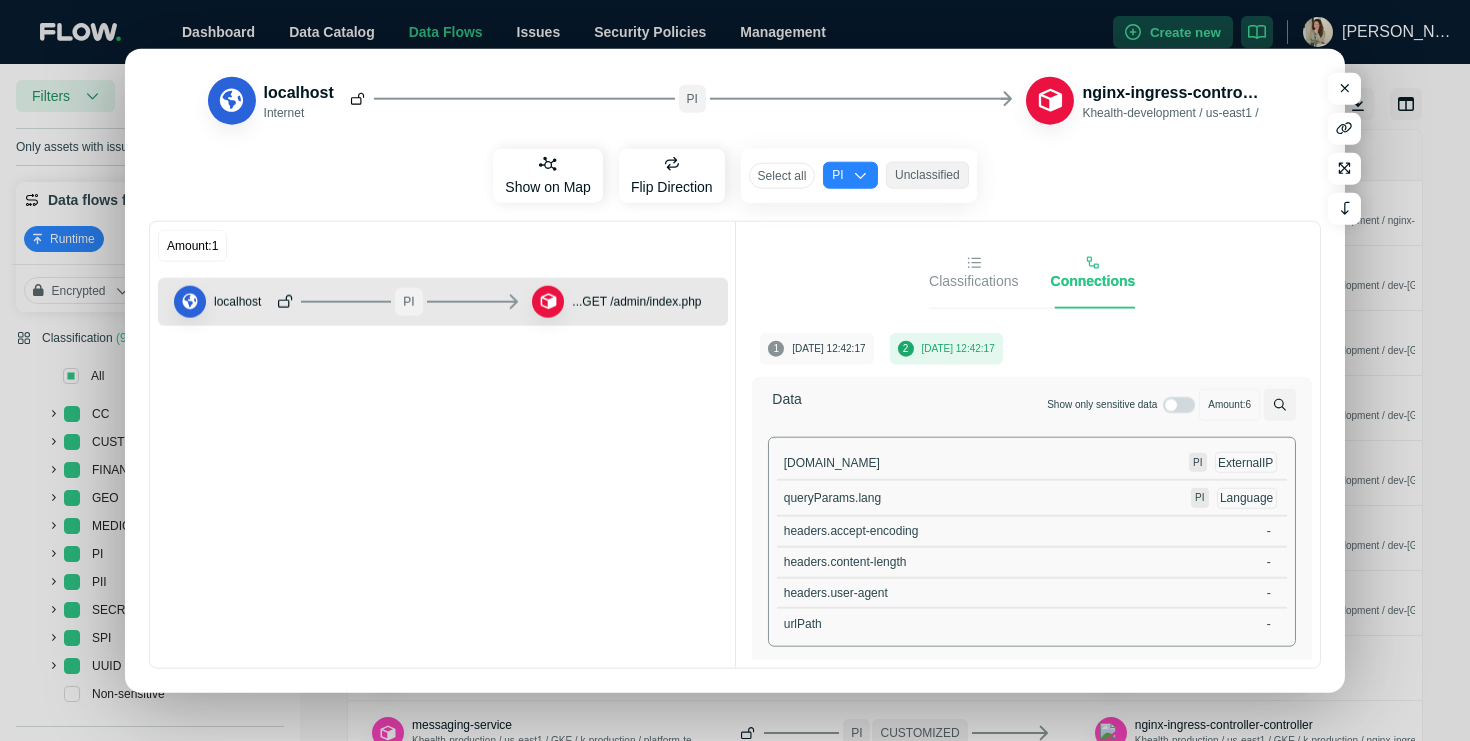 click on "[DATE] 12:42:17" at bounding box center [828, 349] 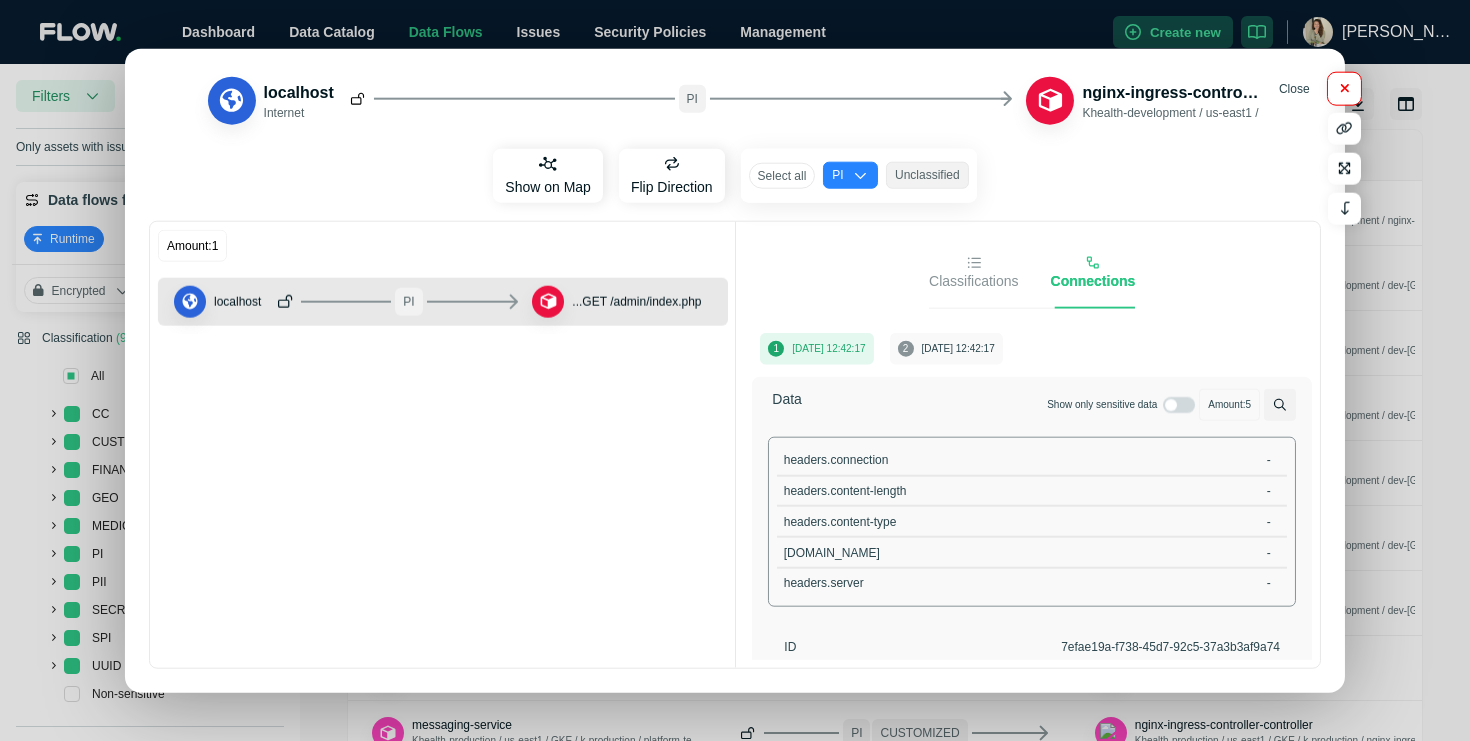 click 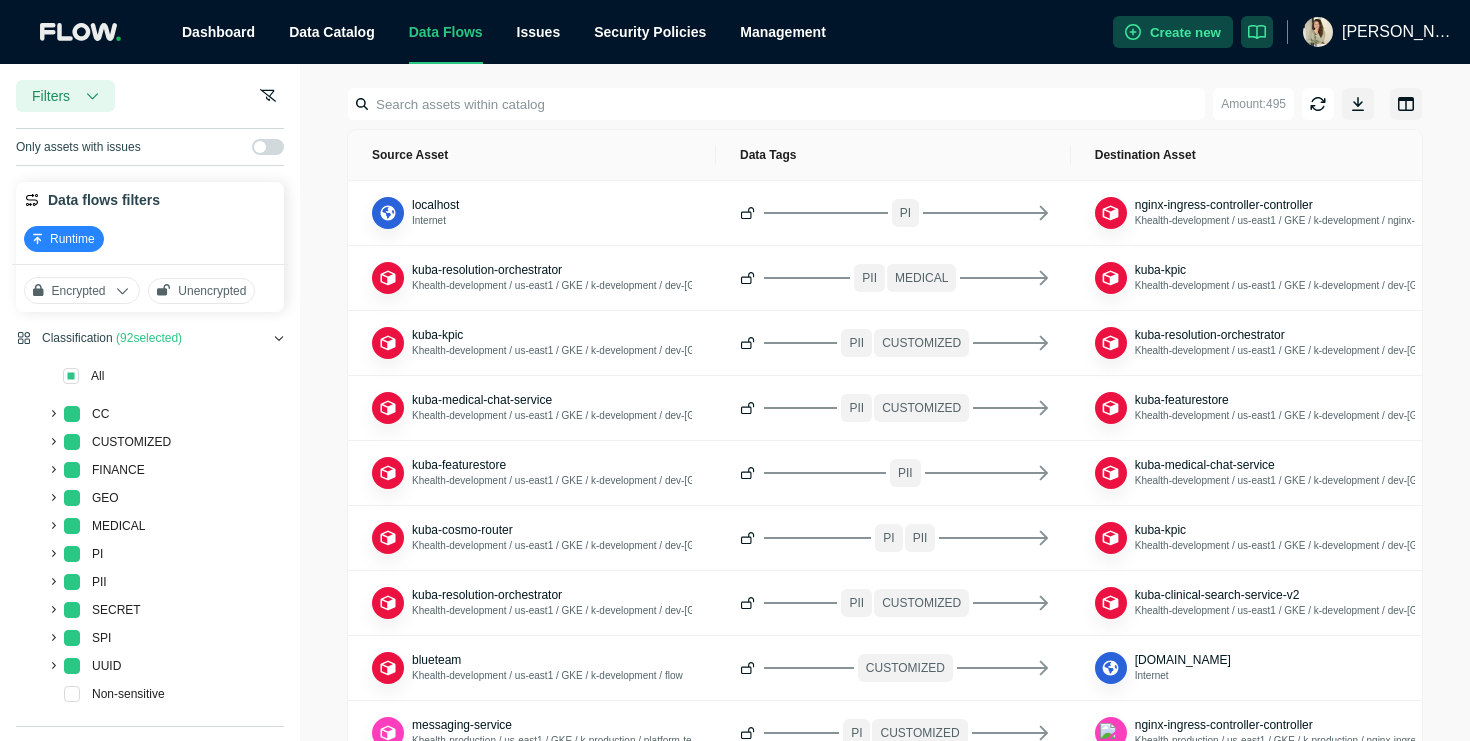 click on "MEDICAL" at bounding box center [82, 528] 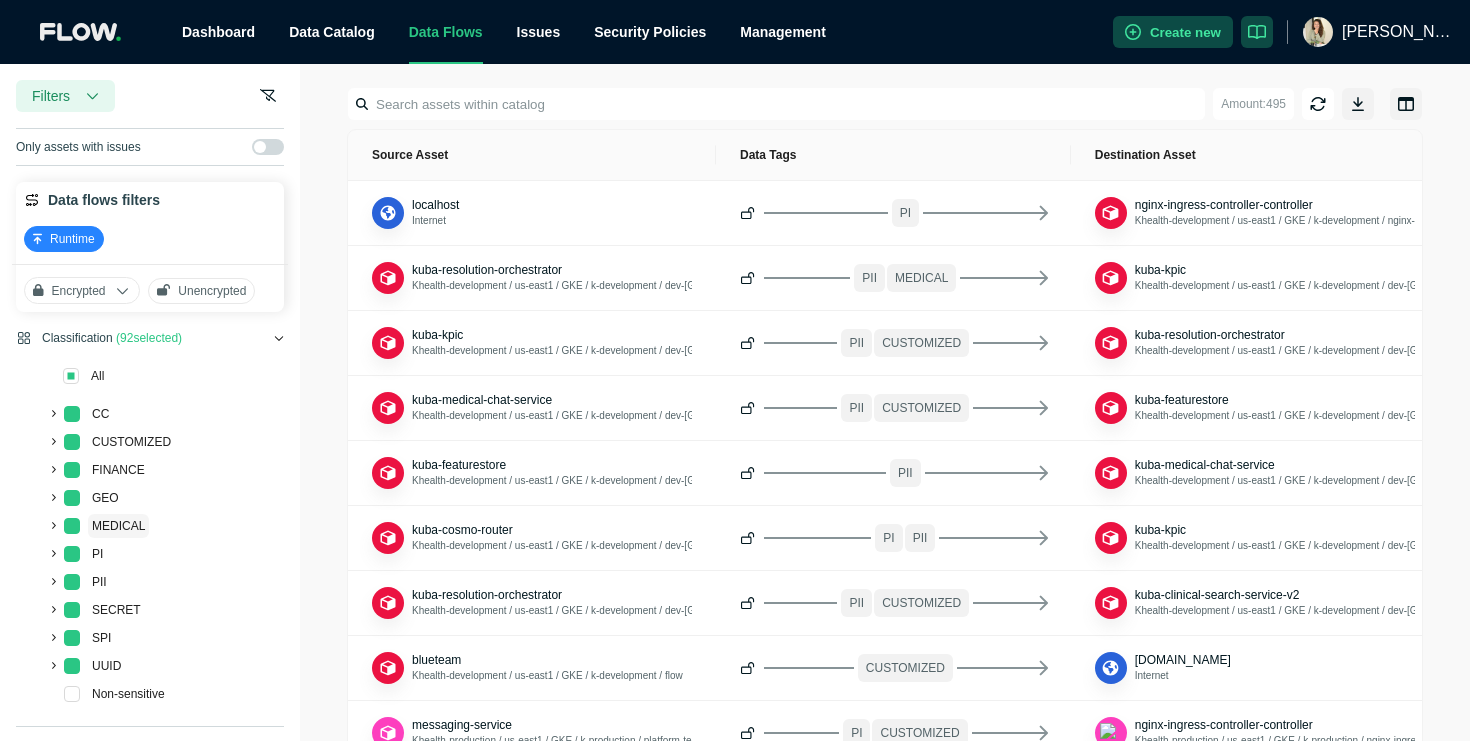 click on "MEDICAL" at bounding box center [118, 526] 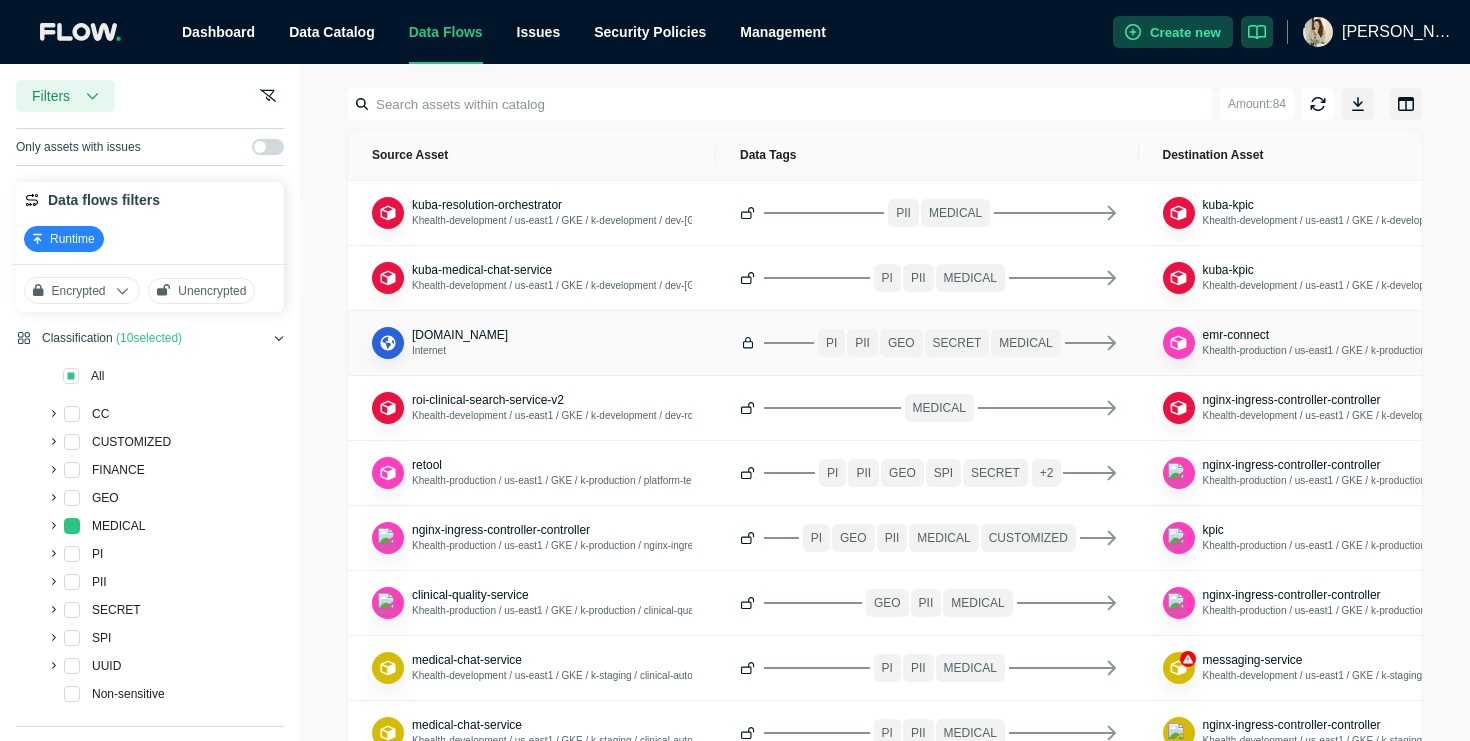 click on "[DOMAIN_NAME] Internet" at bounding box center (532, 343) 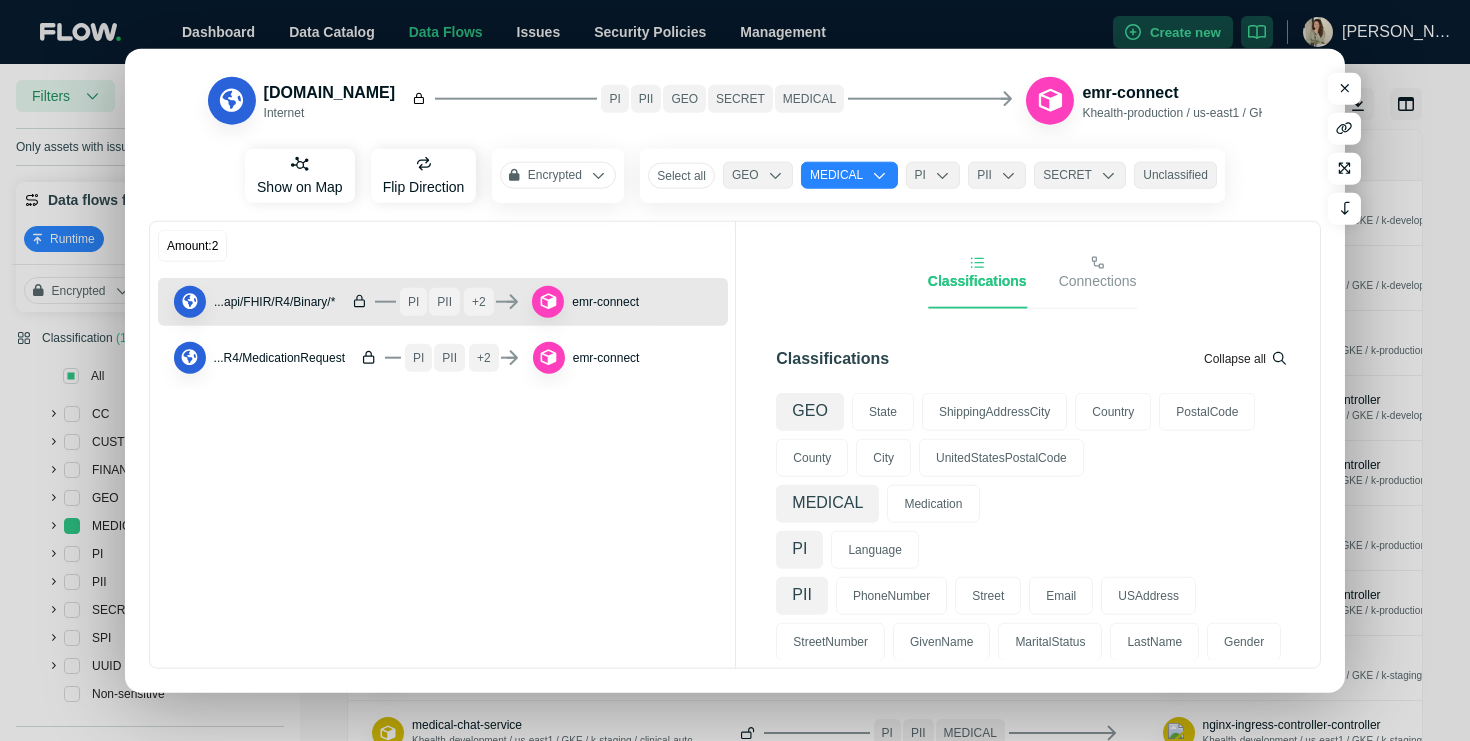 click on "Connections" at bounding box center (1098, 280) 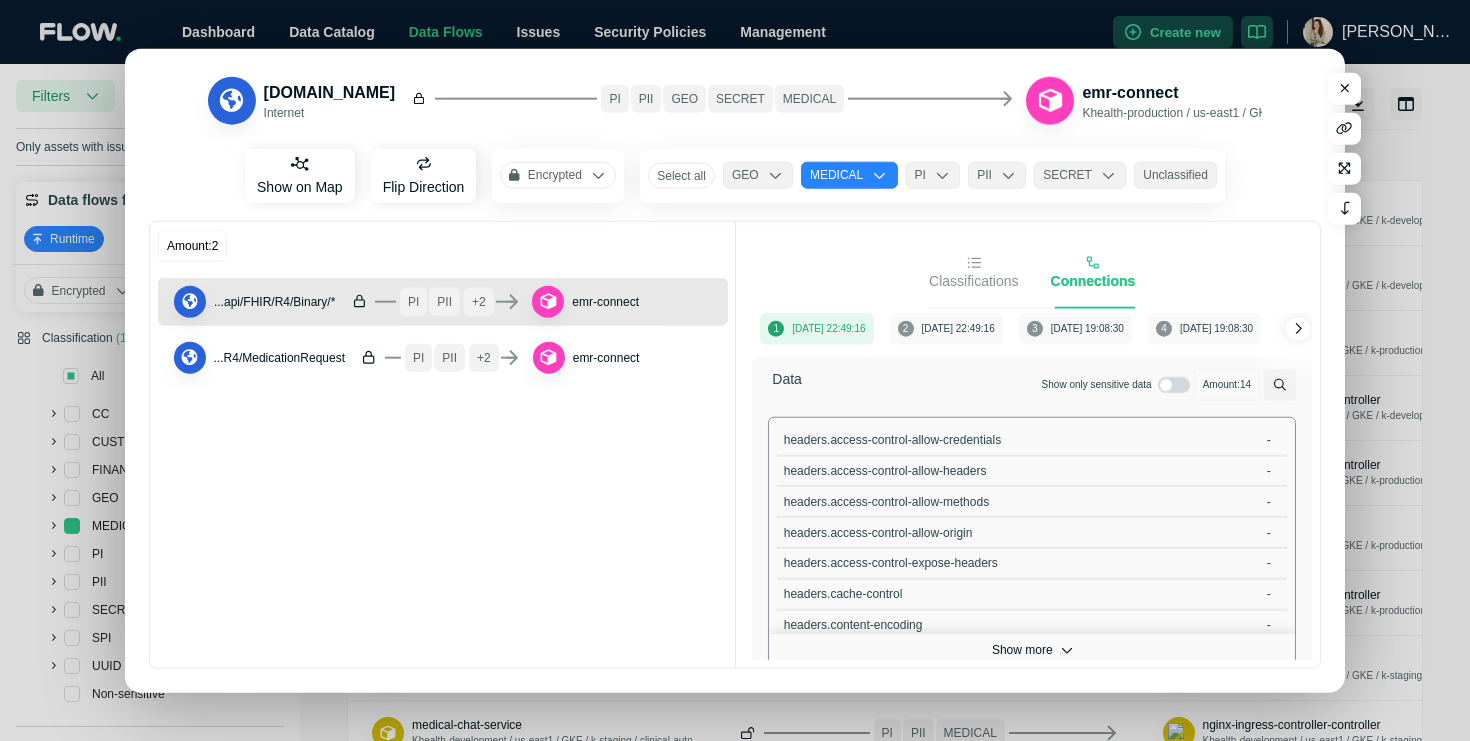 scroll, scrollTop: 0, scrollLeft: 0, axis: both 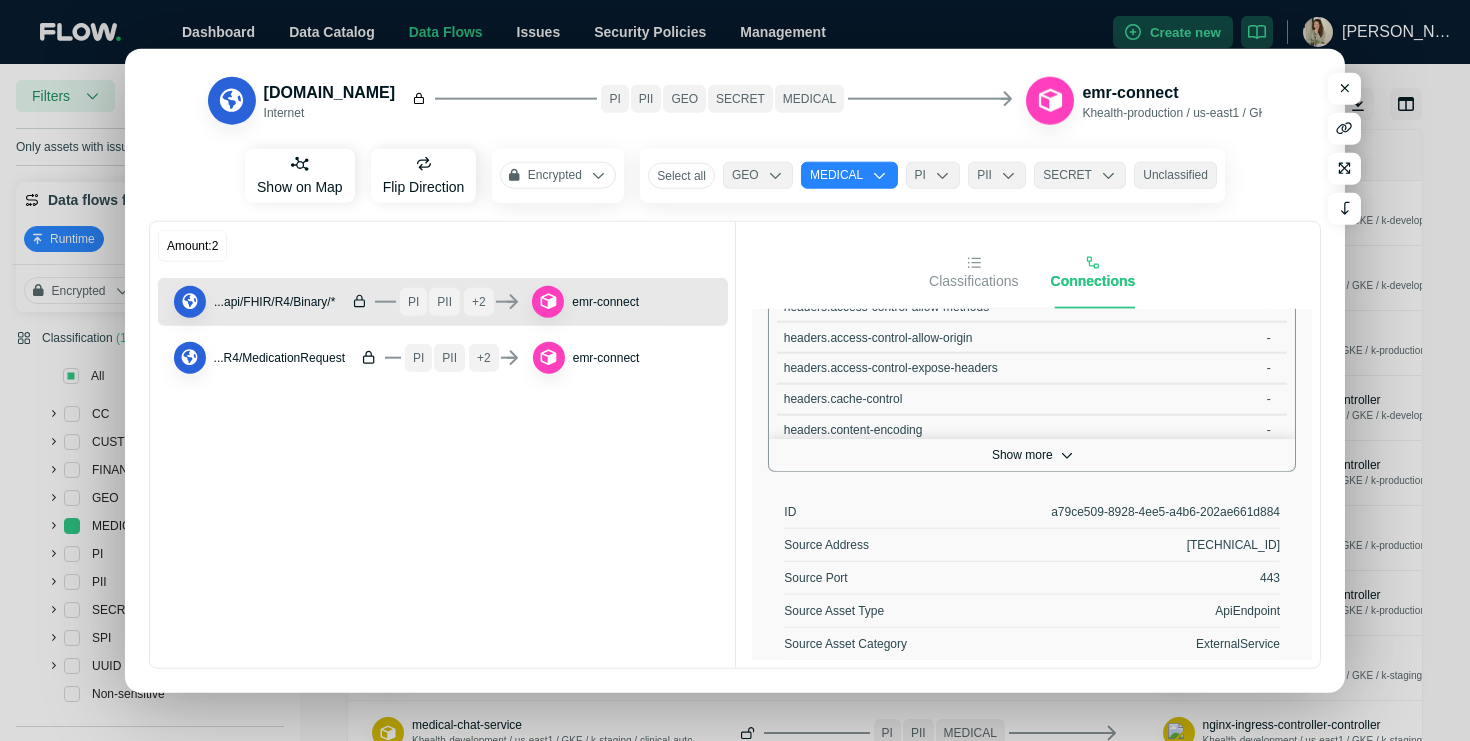 click on "Show more" at bounding box center [1032, 455] 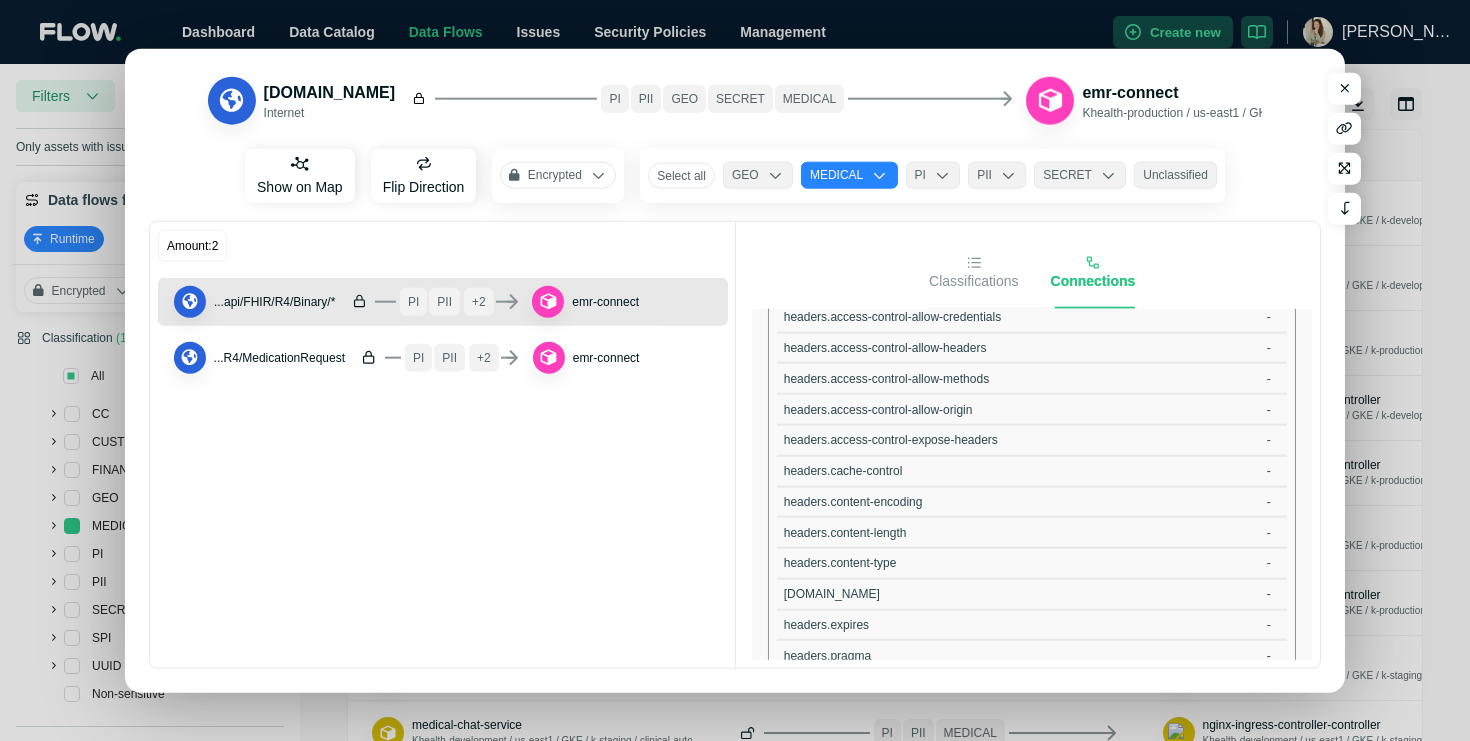 scroll, scrollTop: 107, scrollLeft: 0, axis: vertical 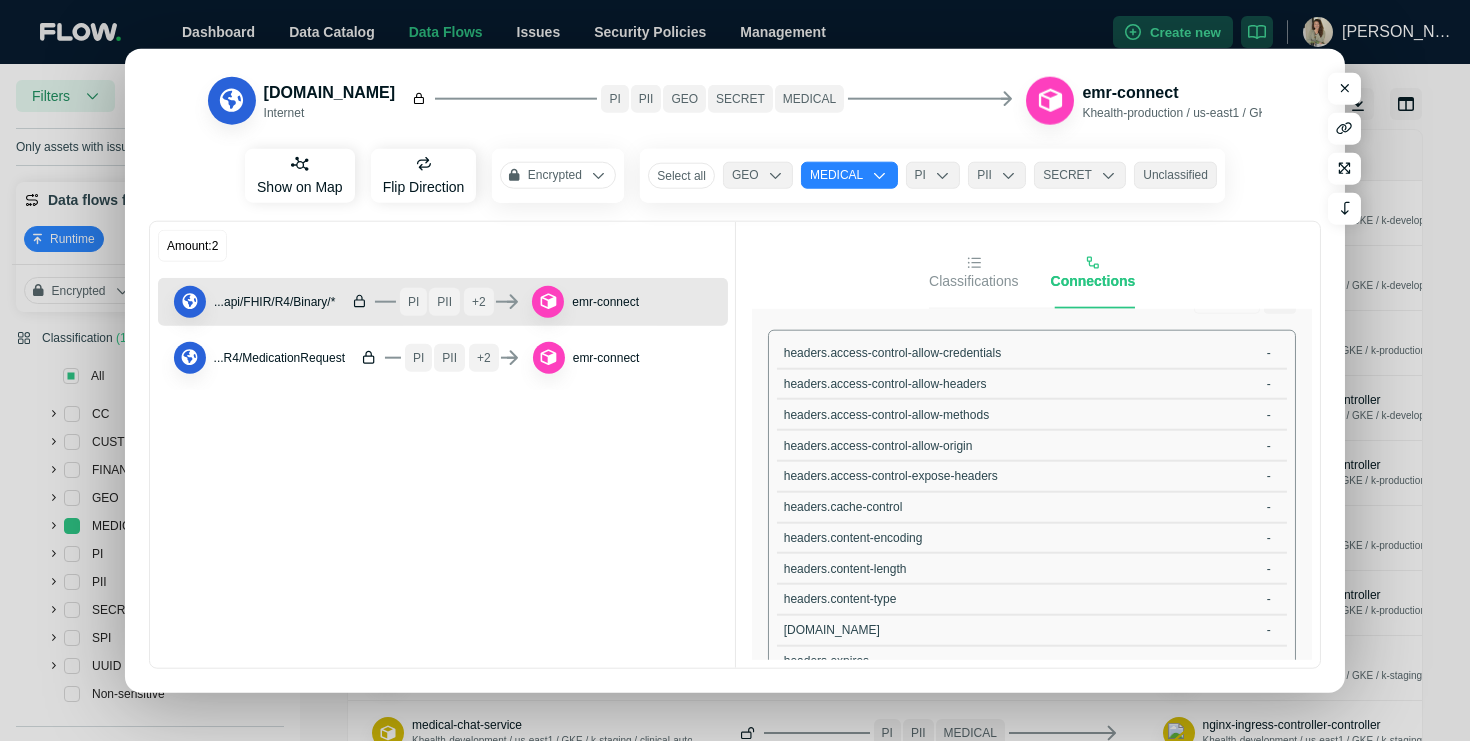 click on "Classifications" at bounding box center [973, 280] 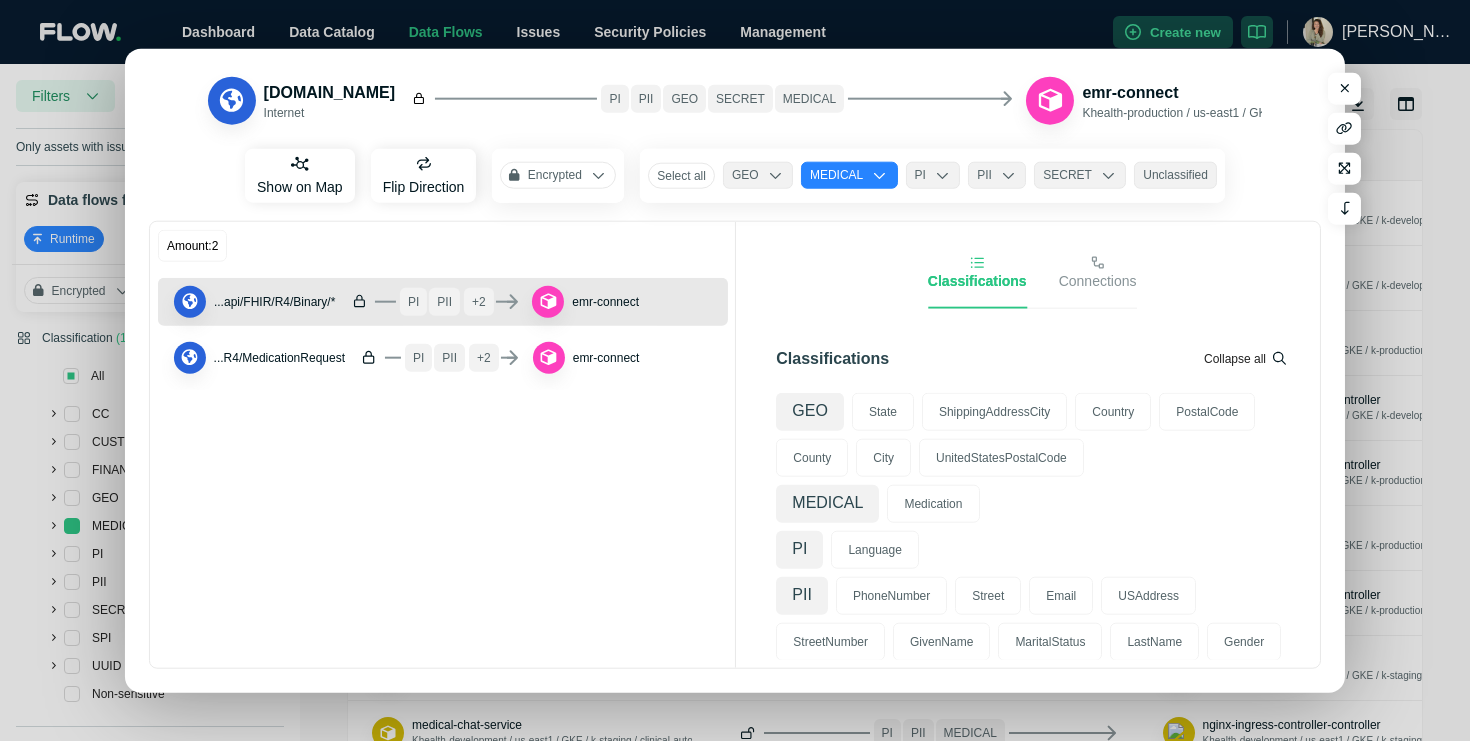 scroll, scrollTop: 0, scrollLeft: 0, axis: both 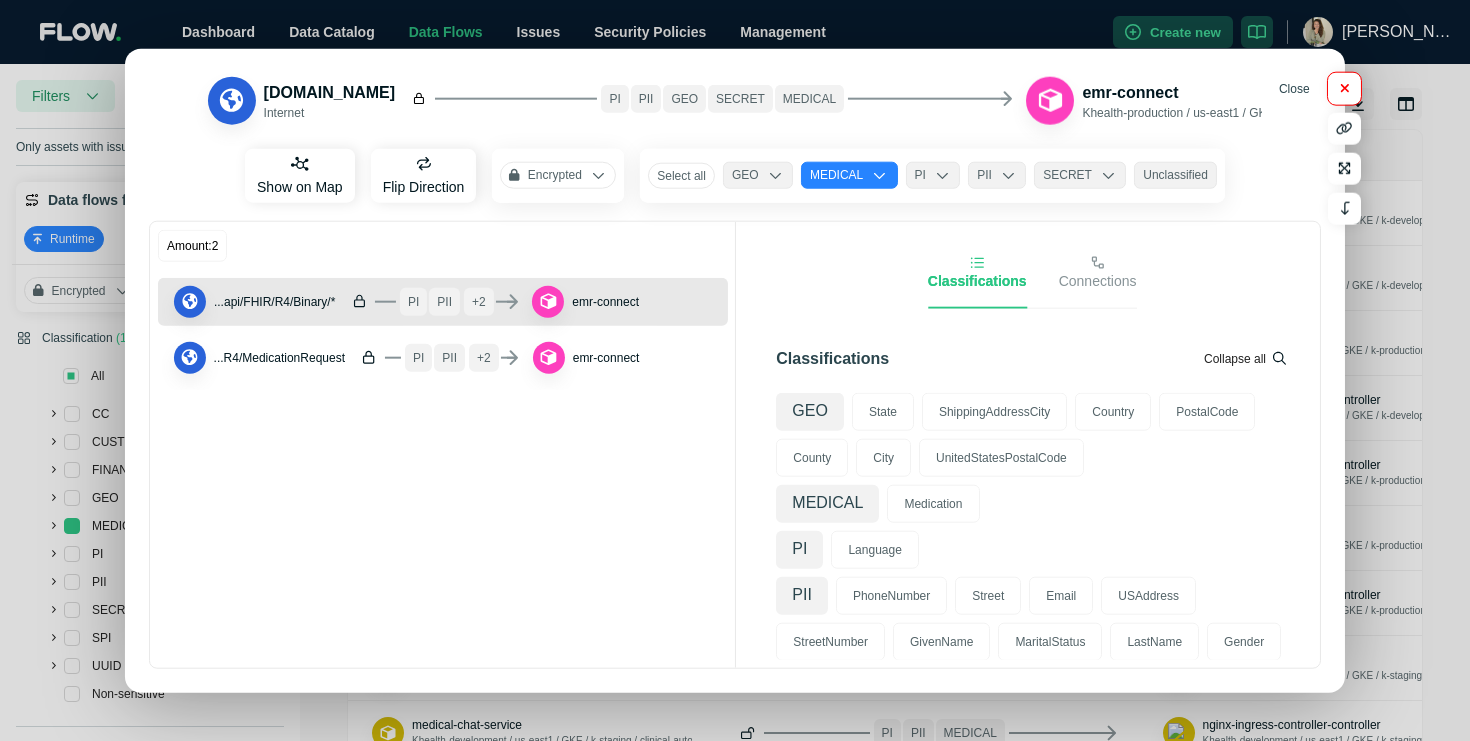click at bounding box center [1344, 88] 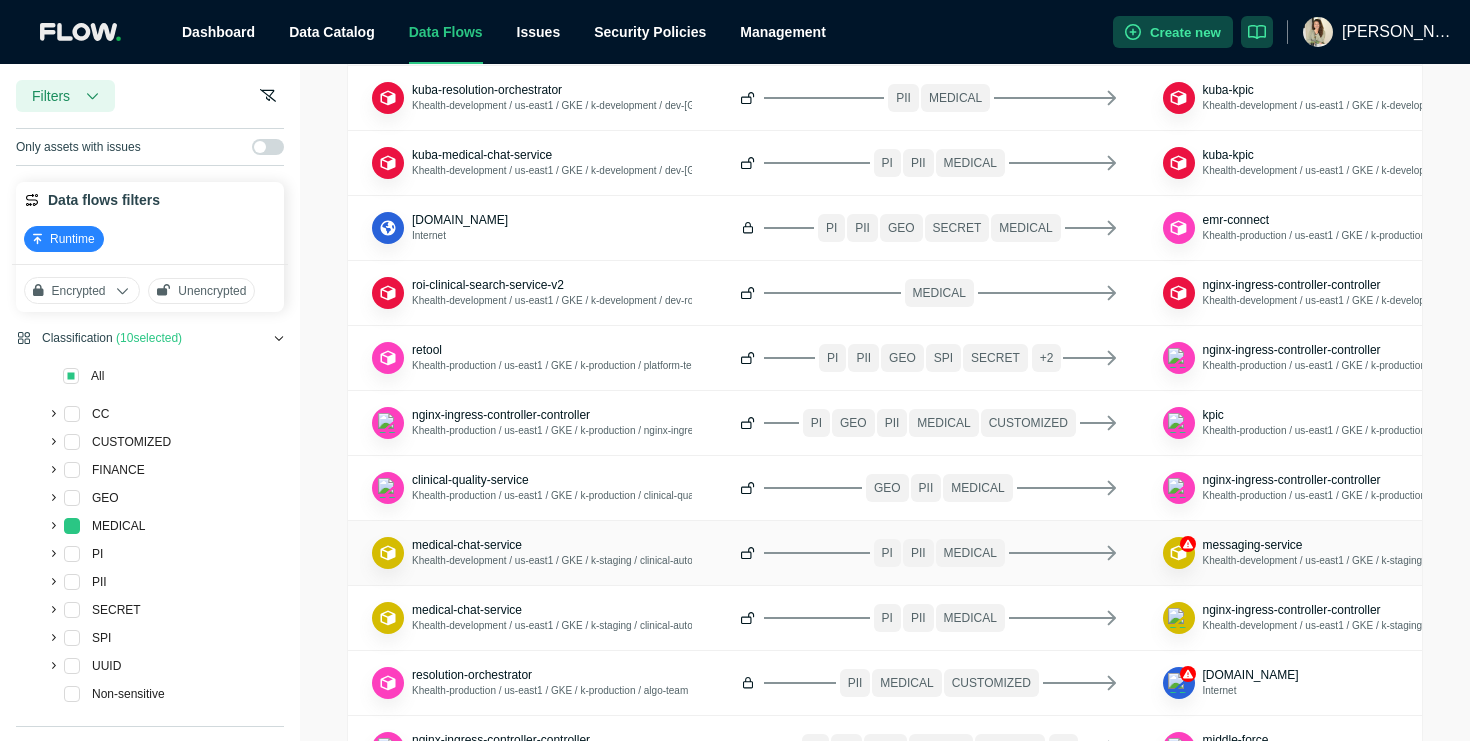 scroll, scrollTop: 0, scrollLeft: 0, axis: both 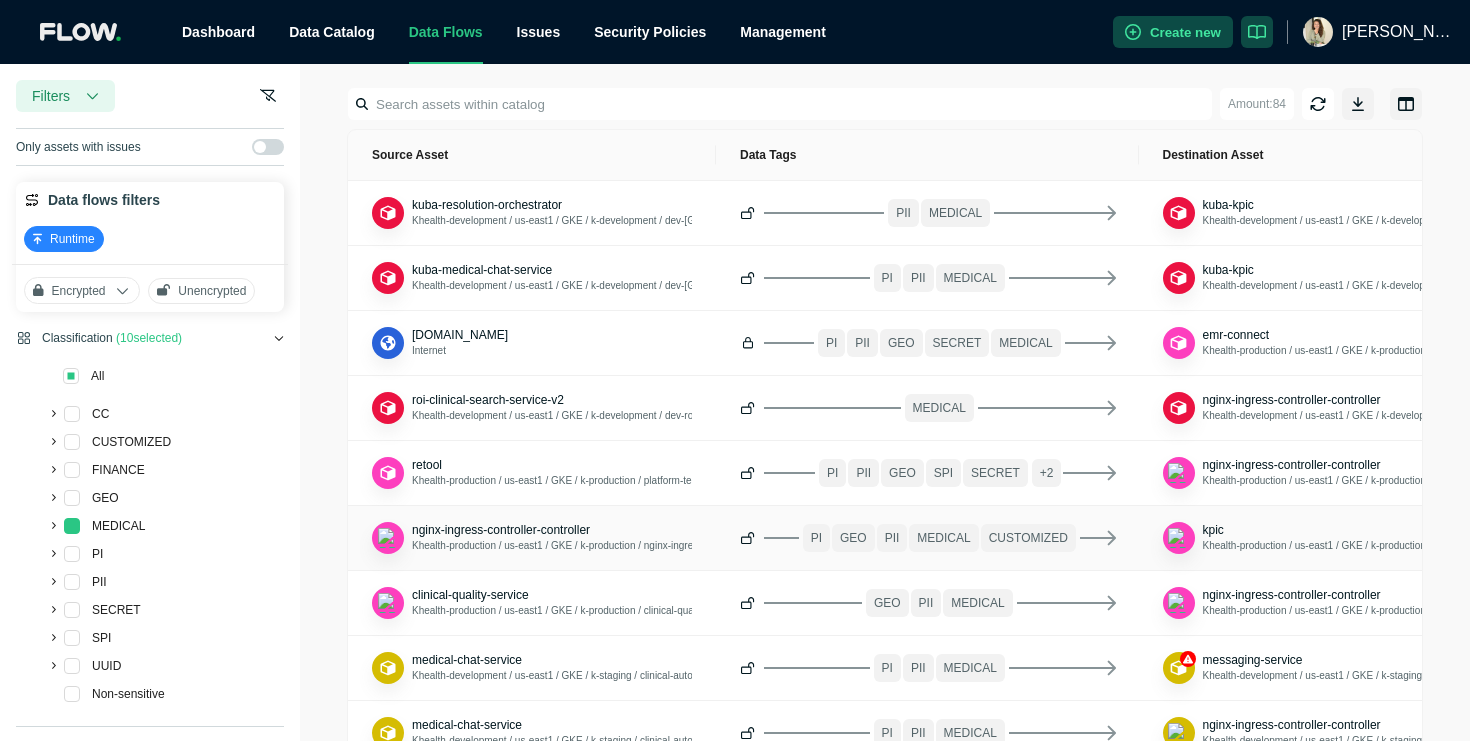 click on "Khealth-production / us-east1 / GKE / k-production / nginx-ingress" at bounding box center [552, 502] 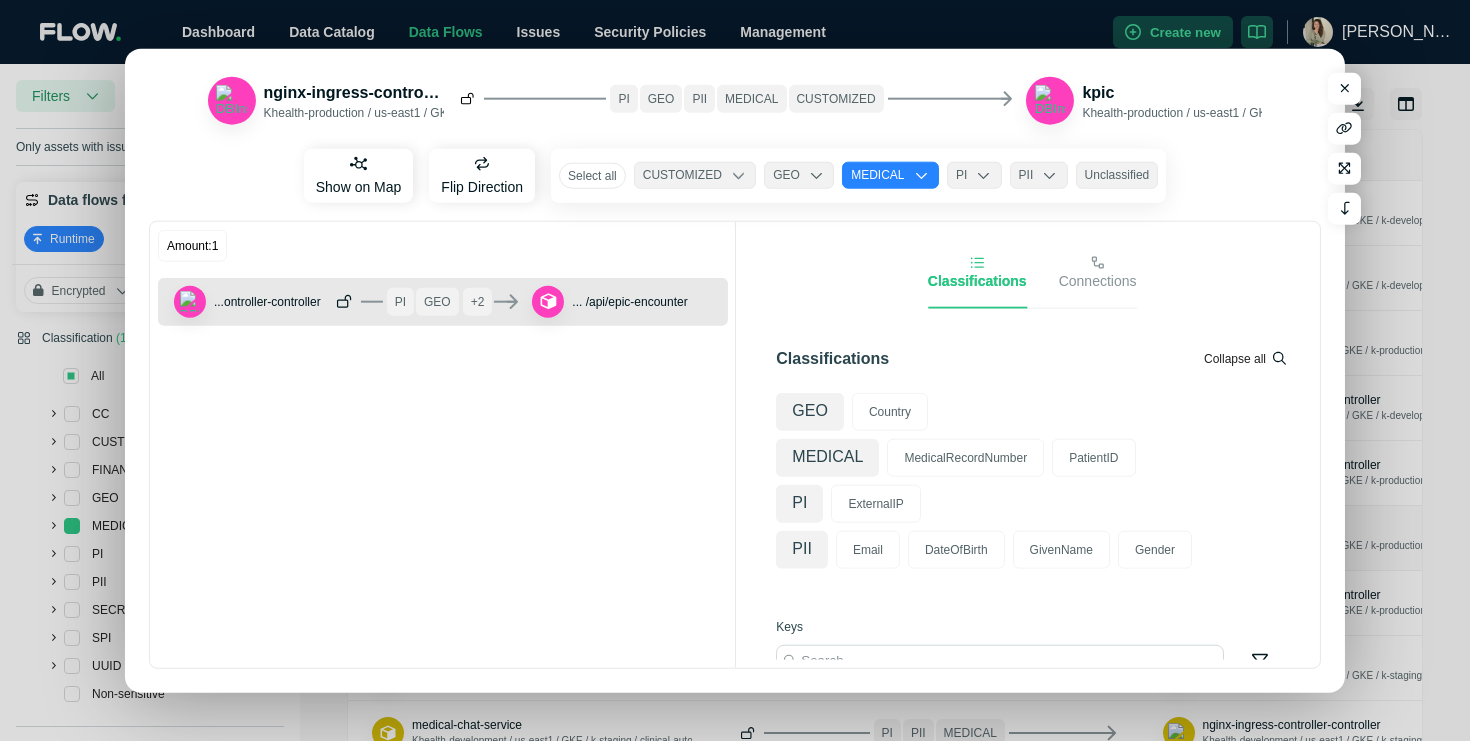 click on "Connections" at bounding box center (1098, 280) 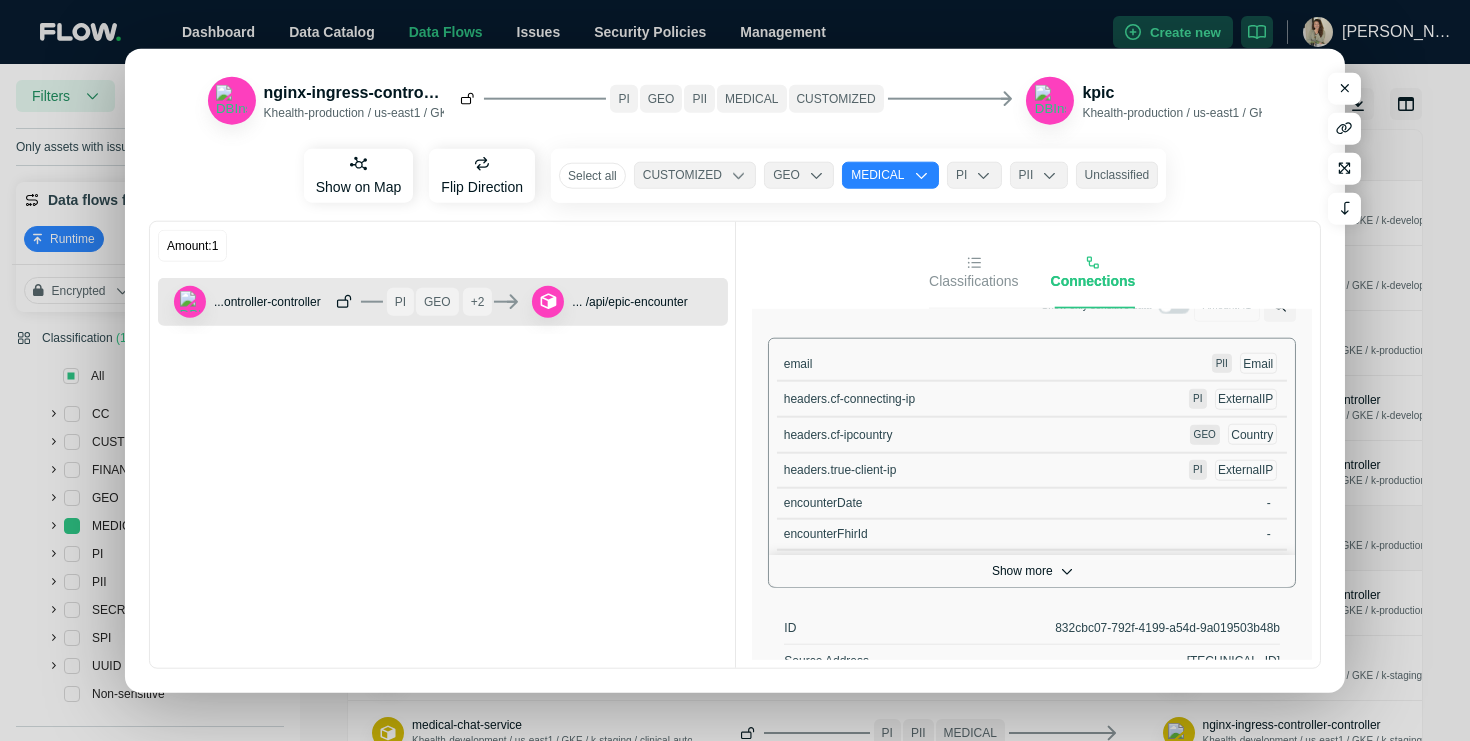 scroll, scrollTop: 0, scrollLeft: 0, axis: both 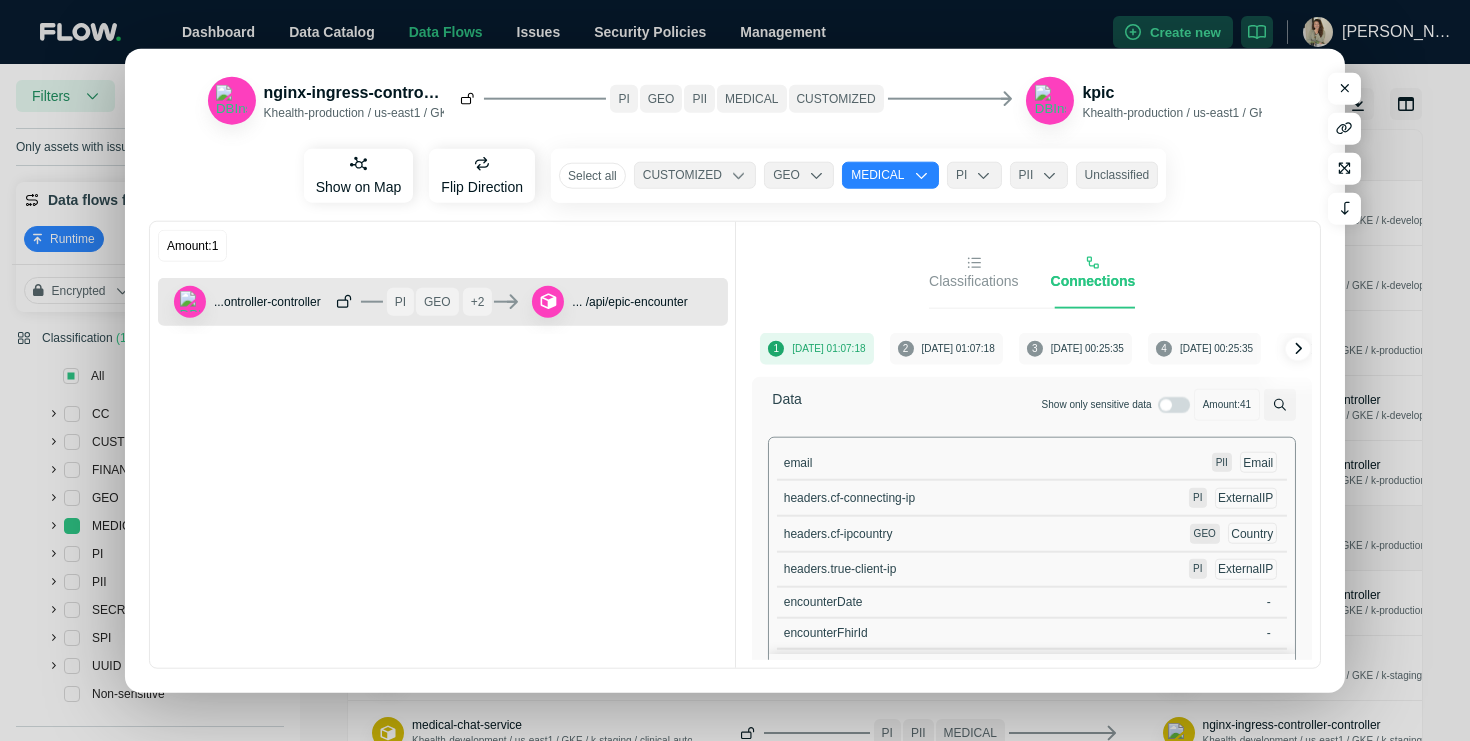 click 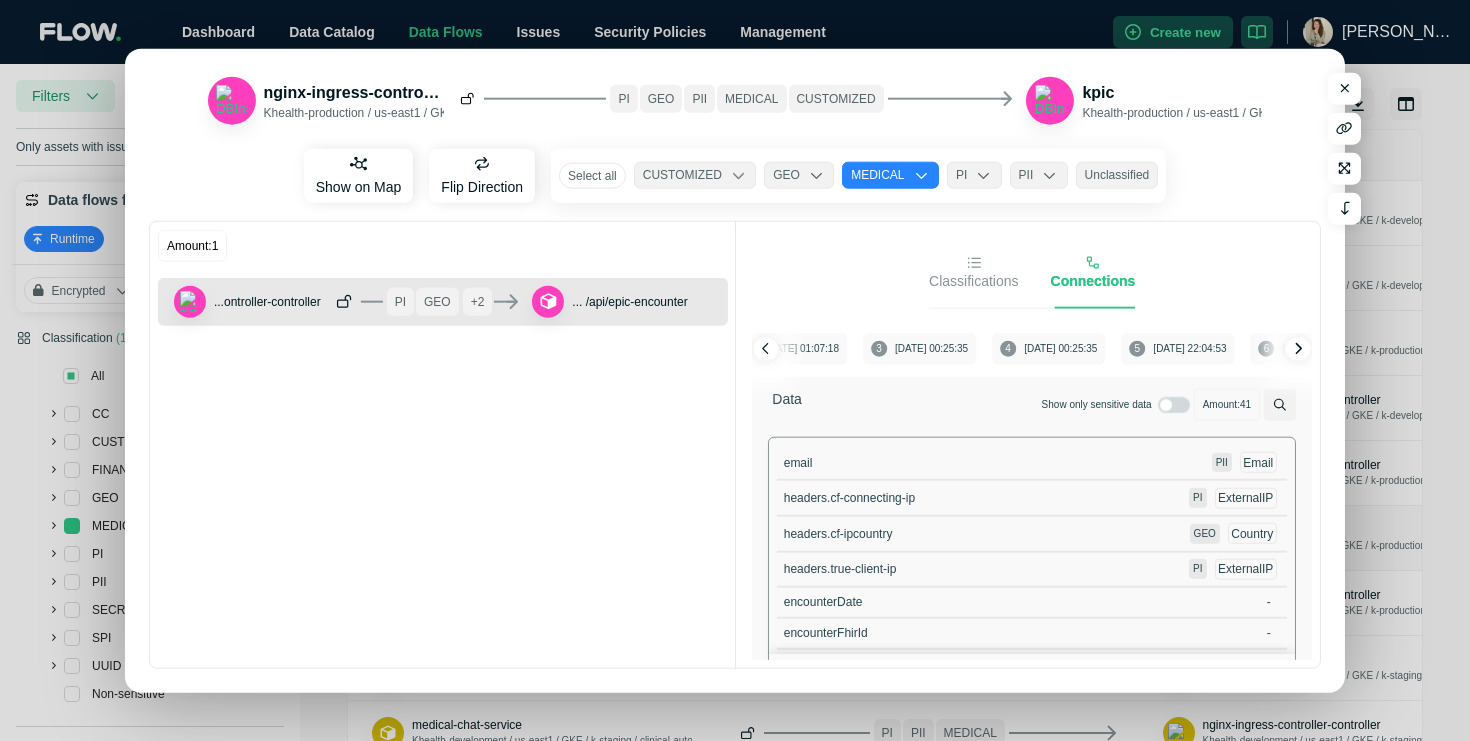 click 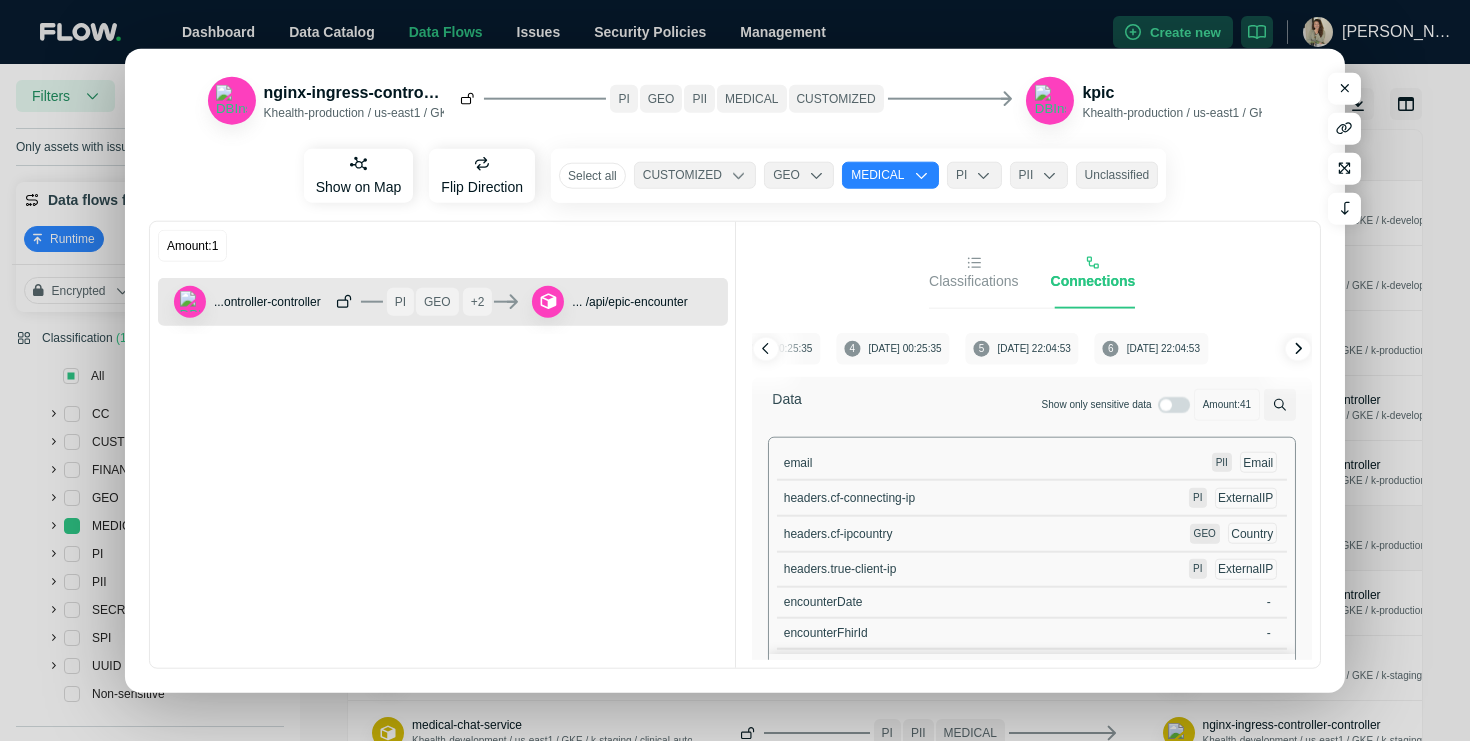 click 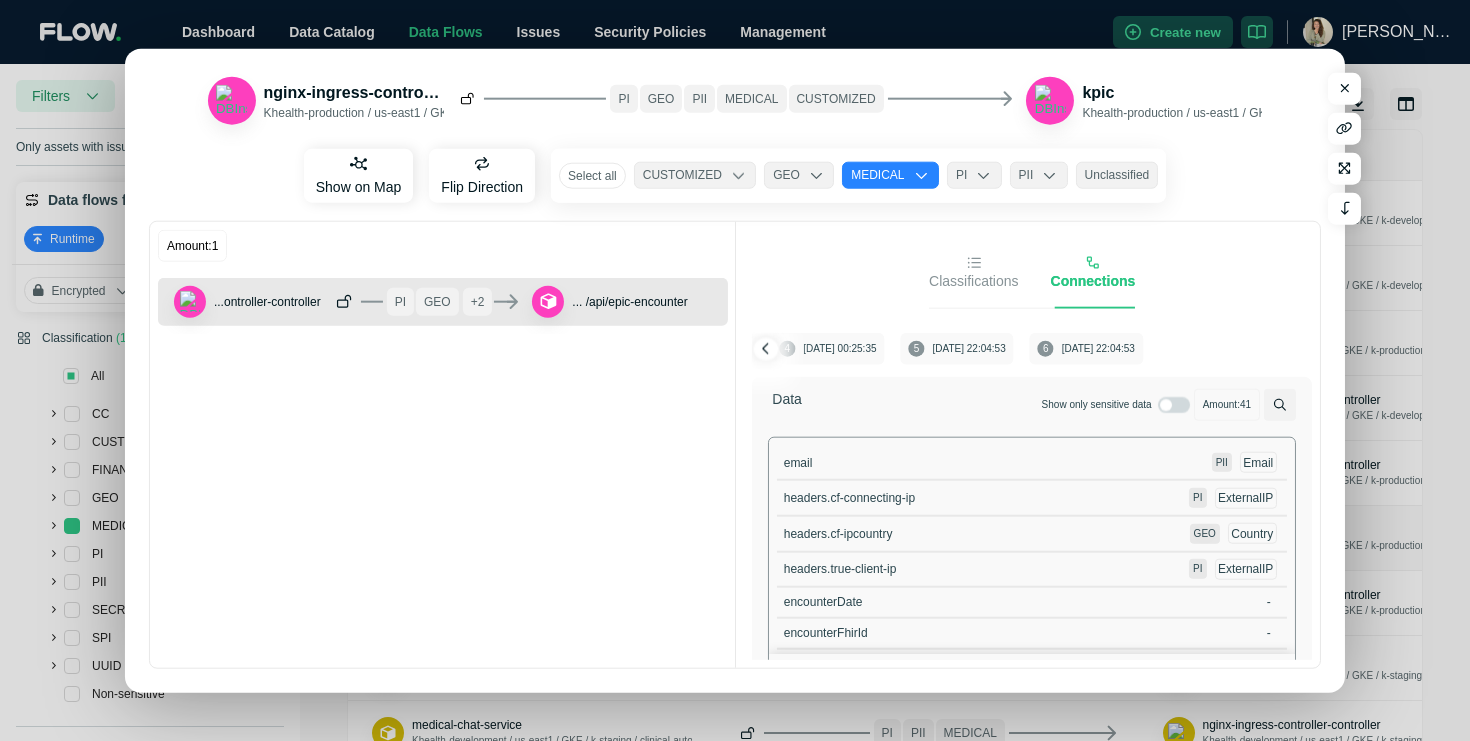 click on "[DATE] 22:04:53" at bounding box center (1098, 349) 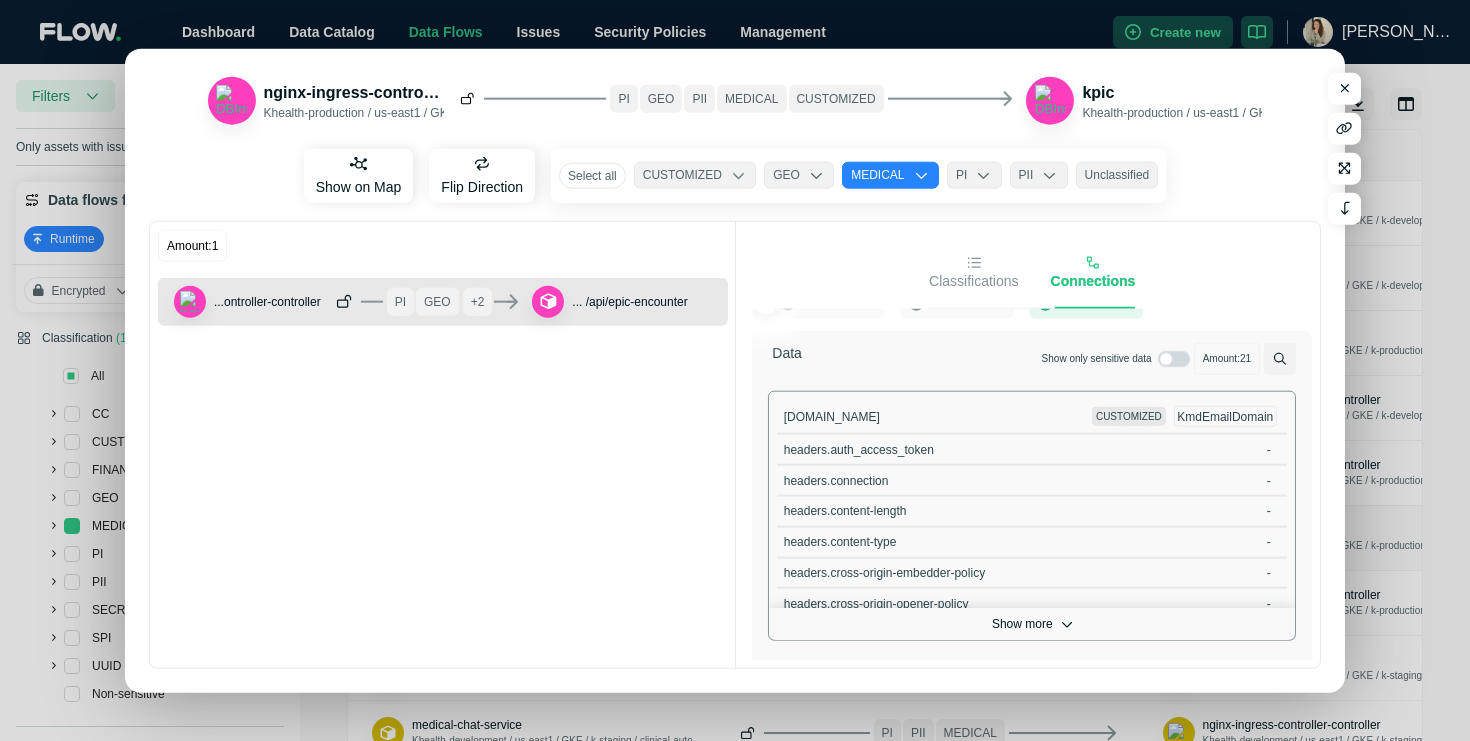 scroll, scrollTop: 74, scrollLeft: 0, axis: vertical 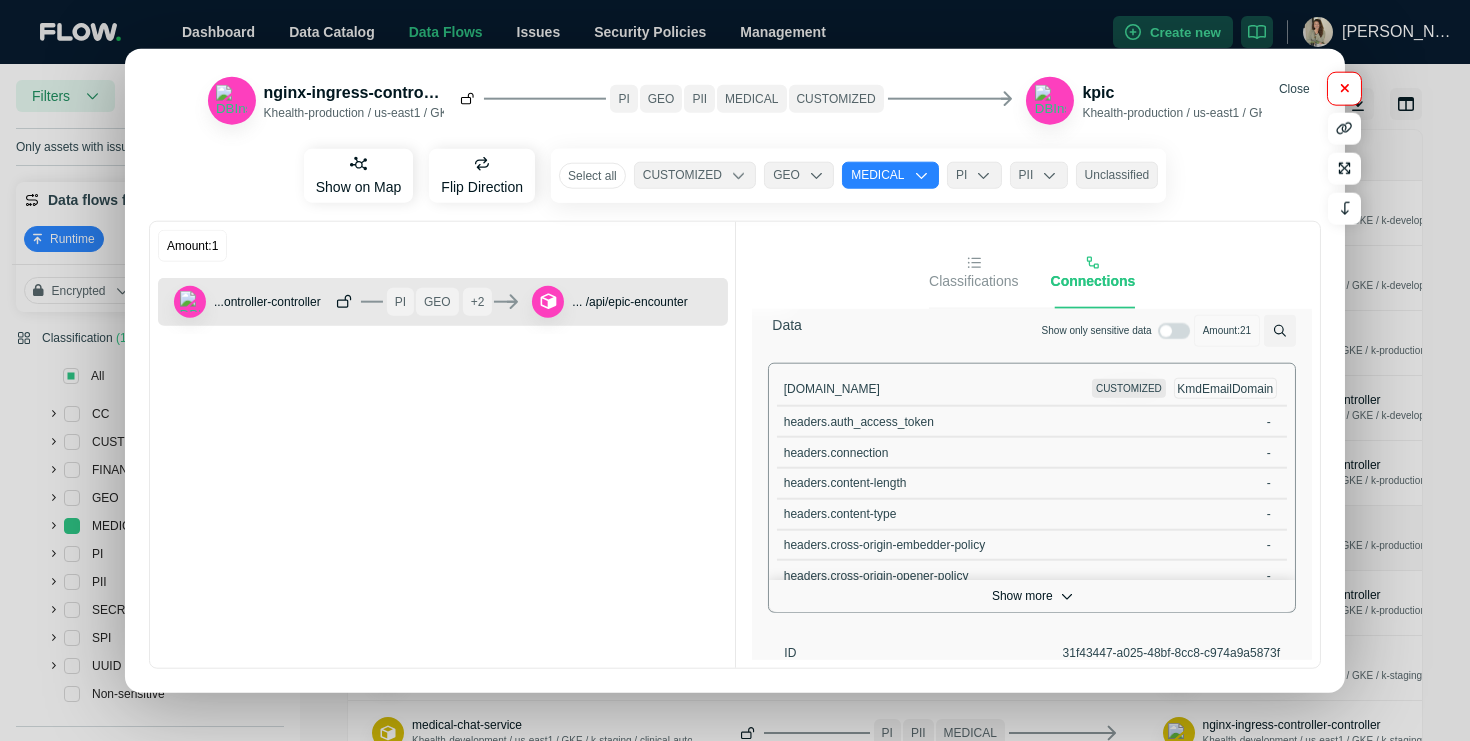 click at bounding box center (1344, 88) 